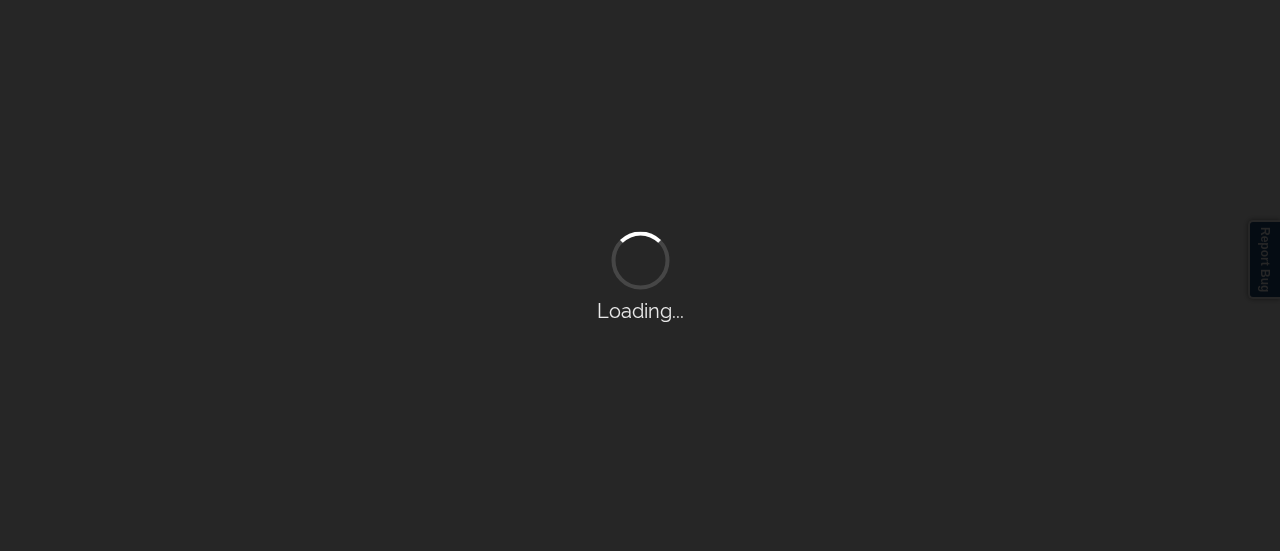 scroll, scrollTop: 0, scrollLeft: 0, axis: both 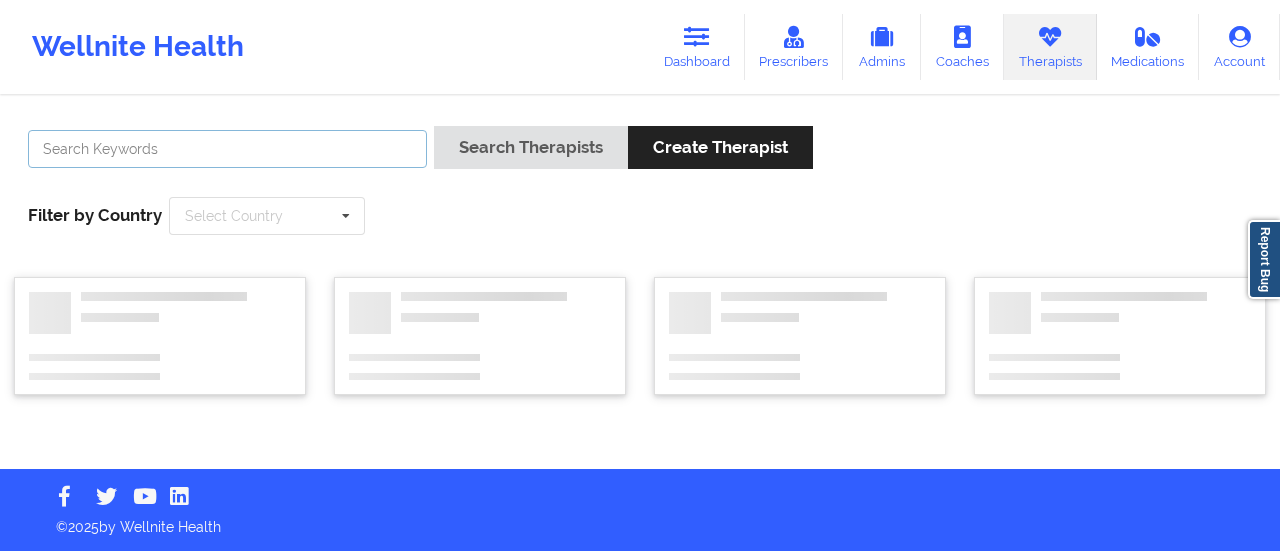 click at bounding box center [227, 149] 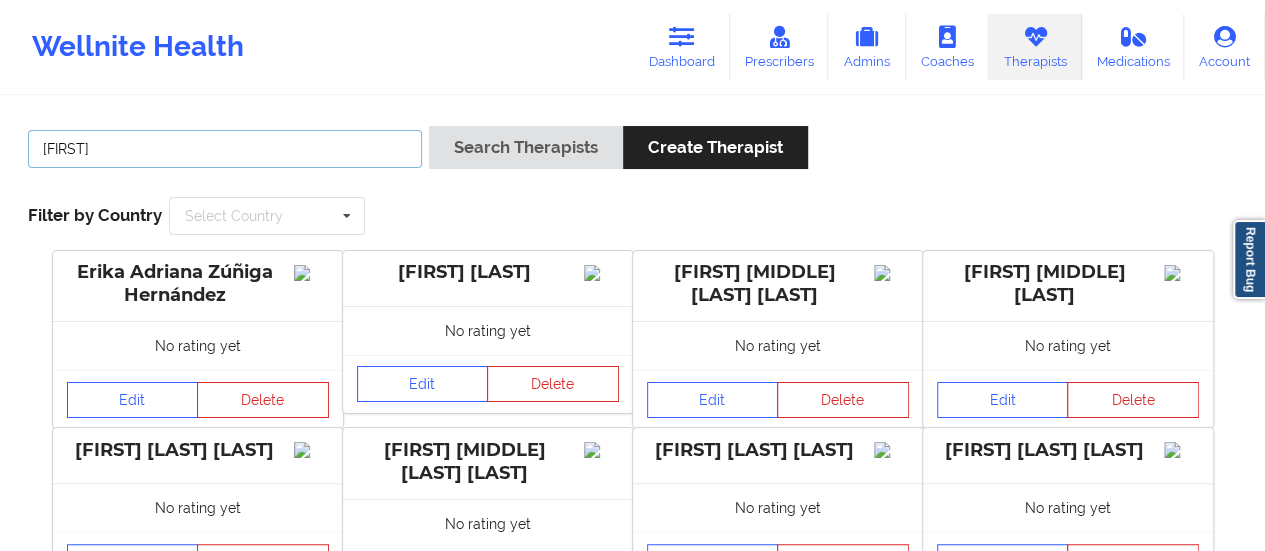 type on "Jasmine Federick" 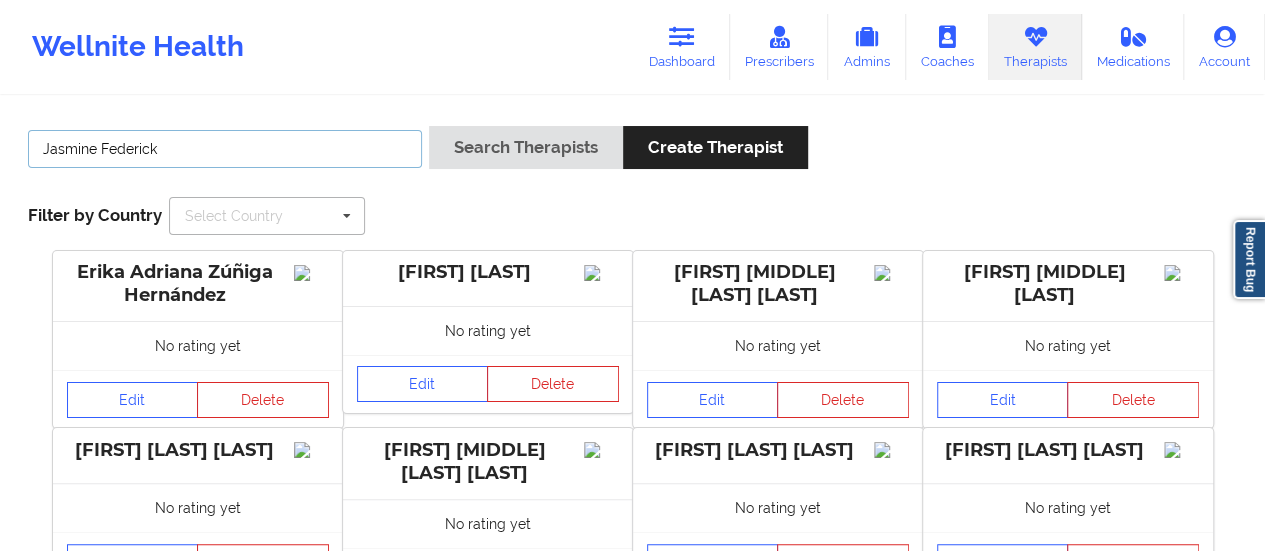 click on "Search Therapists" at bounding box center [526, 147] 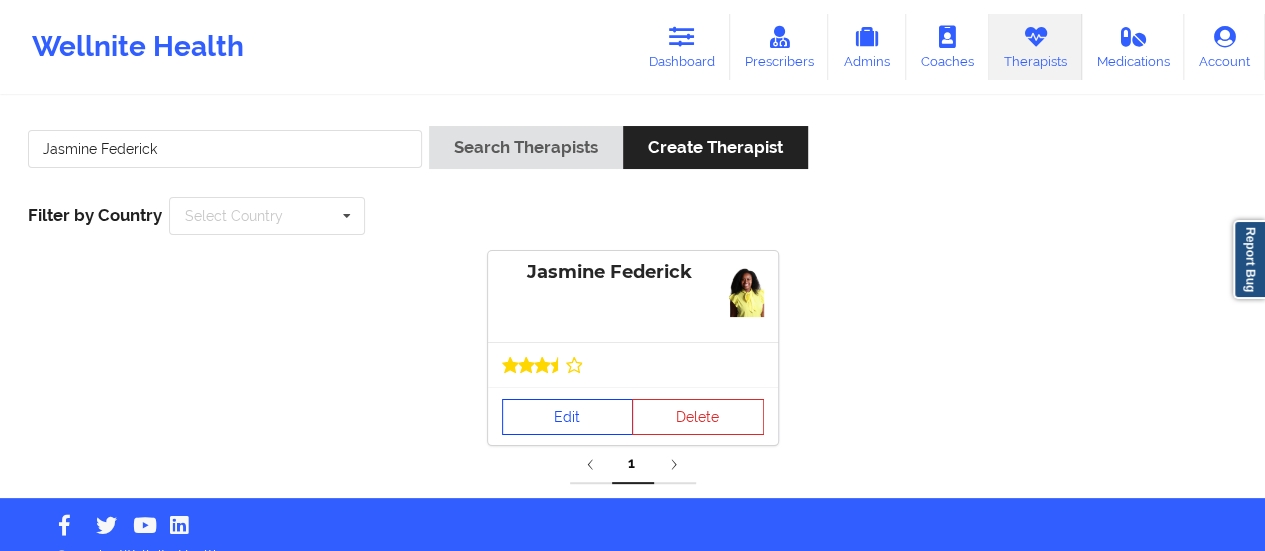 click on "Edit" at bounding box center (568, 417) 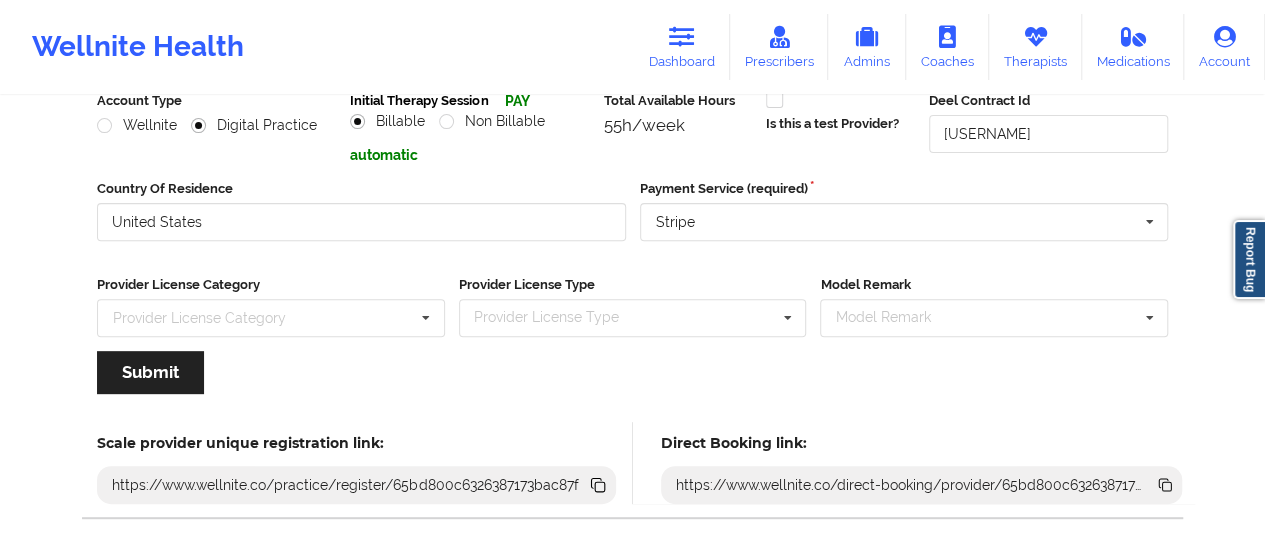 scroll, scrollTop: 360, scrollLeft: 0, axis: vertical 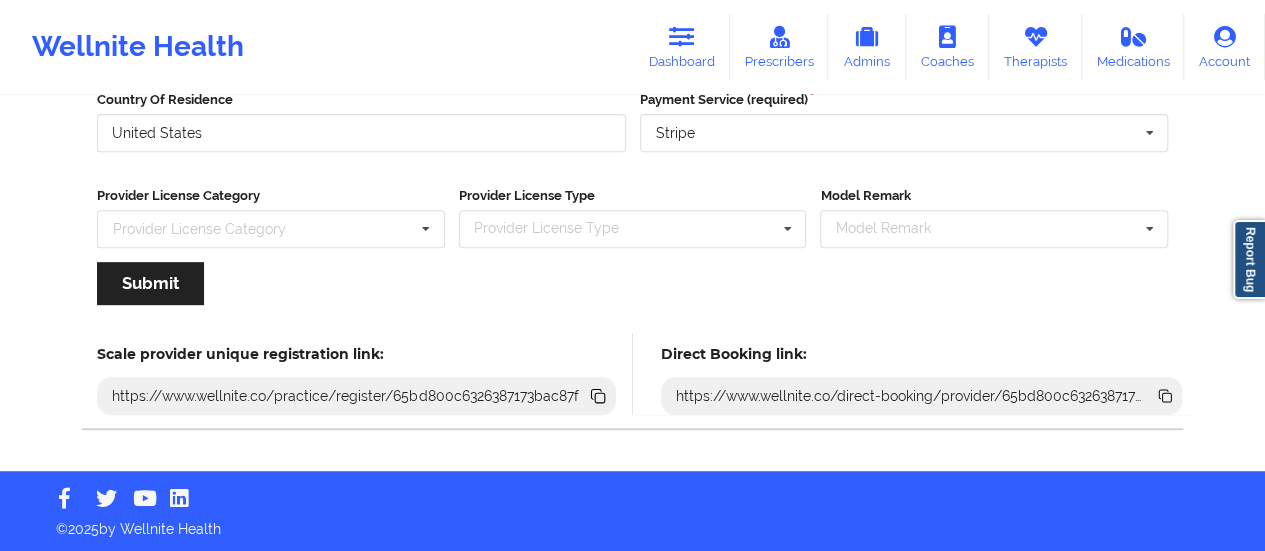 click 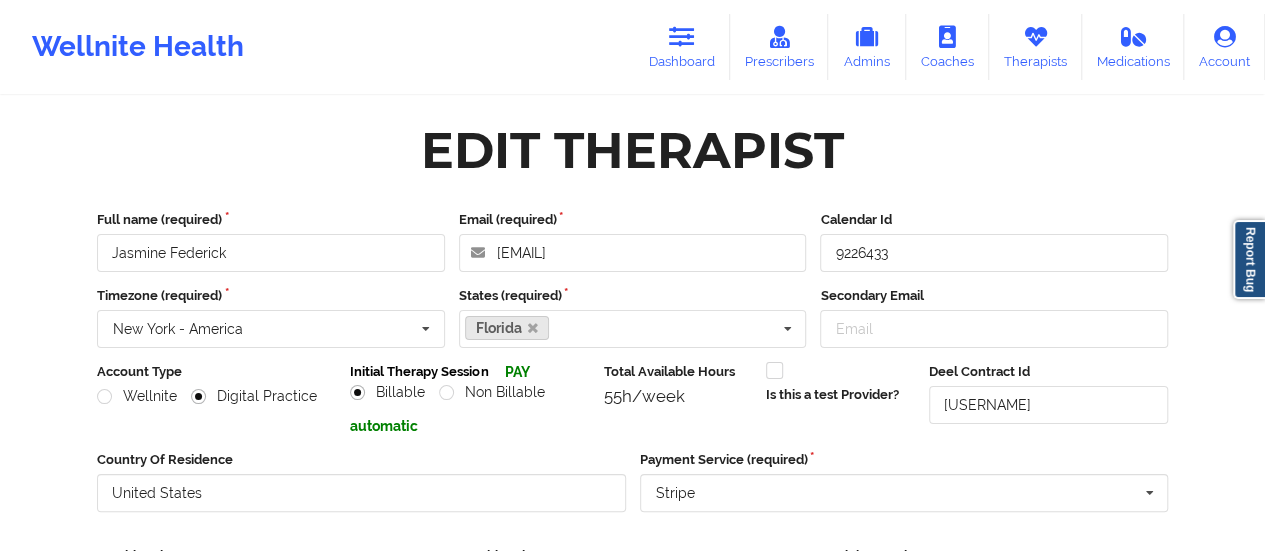 scroll, scrollTop: 360, scrollLeft: 0, axis: vertical 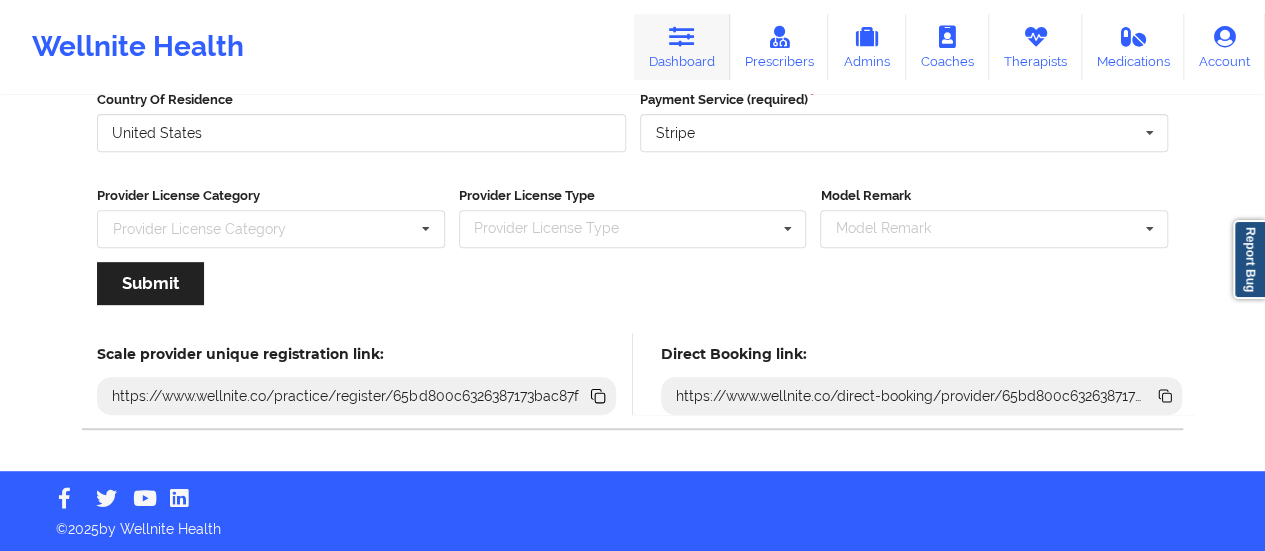 click on "Dashboard" at bounding box center (682, 47) 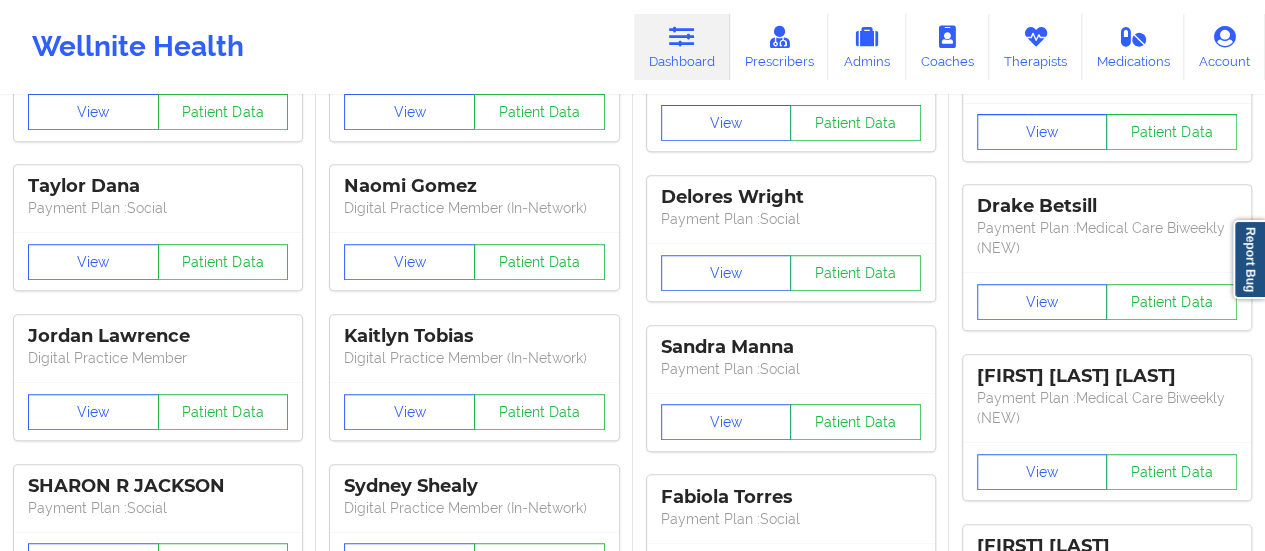 scroll, scrollTop: 0, scrollLeft: 0, axis: both 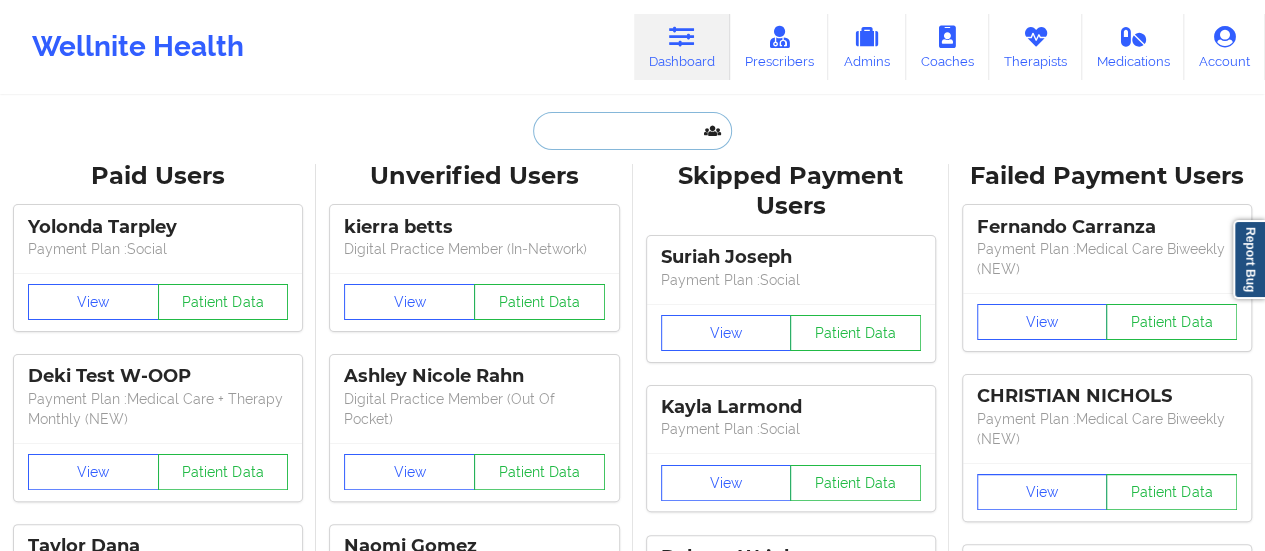 click at bounding box center [632, 131] 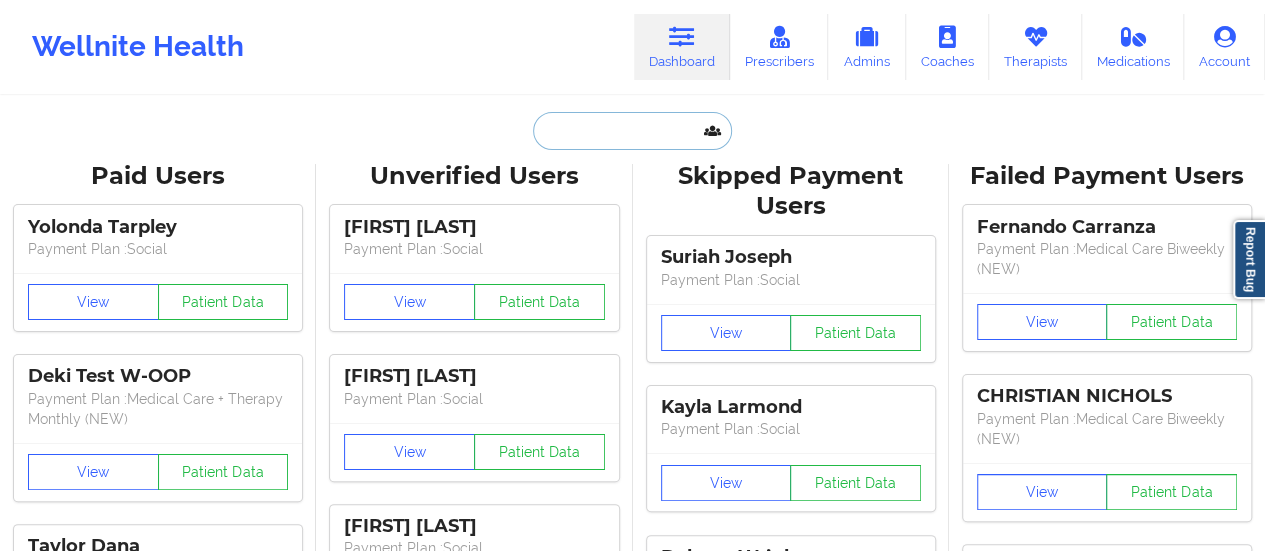 paste on "Madison Raffel" 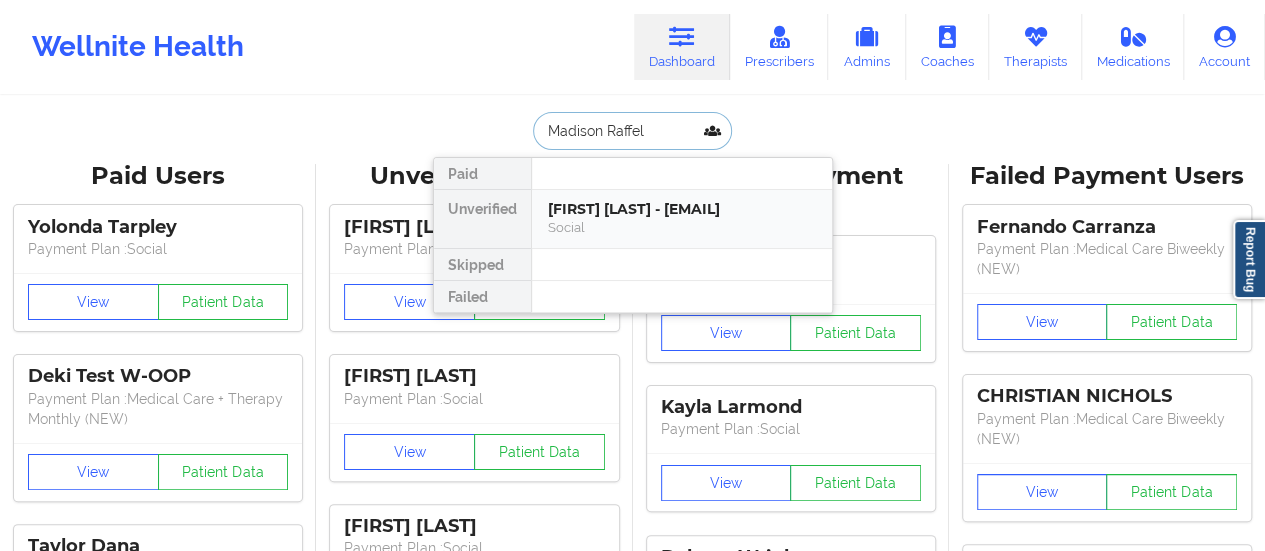 click on "[FIRST] [LAST] - [EMAIL]" at bounding box center [682, 209] 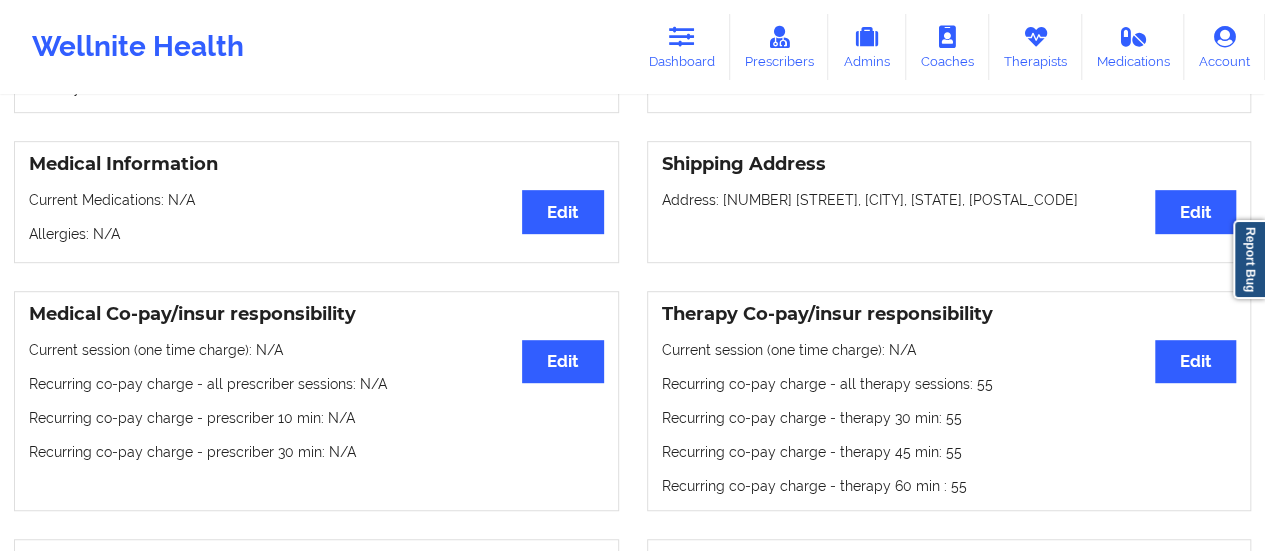 scroll, scrollTop: 410, scrollLeft: 0, axis: vertical 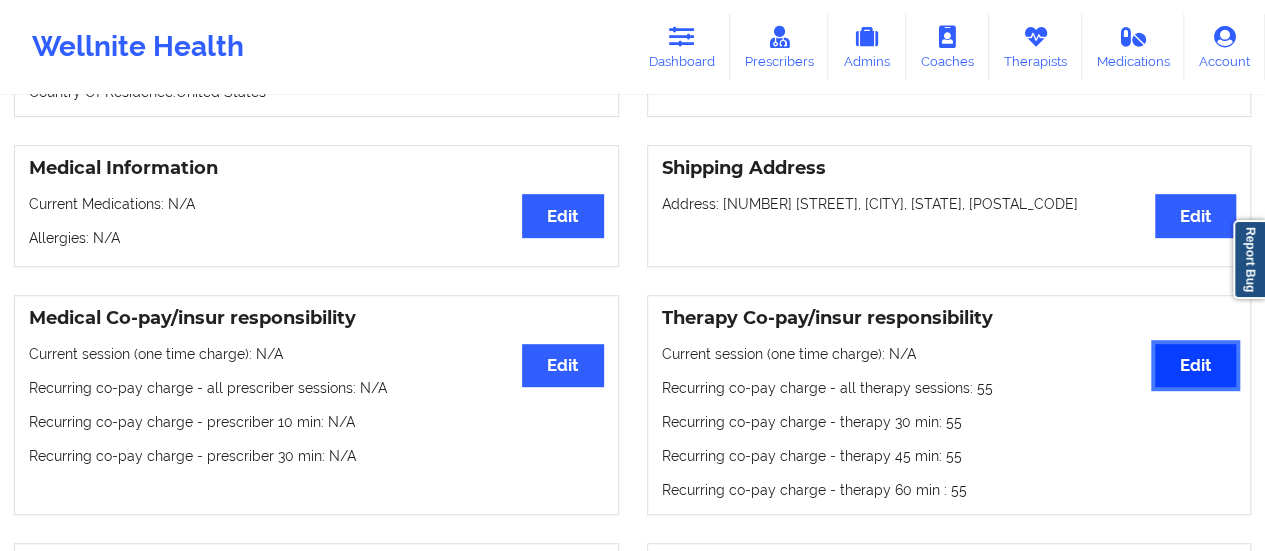 click on "Edit" at bounding box center [1195, 365] 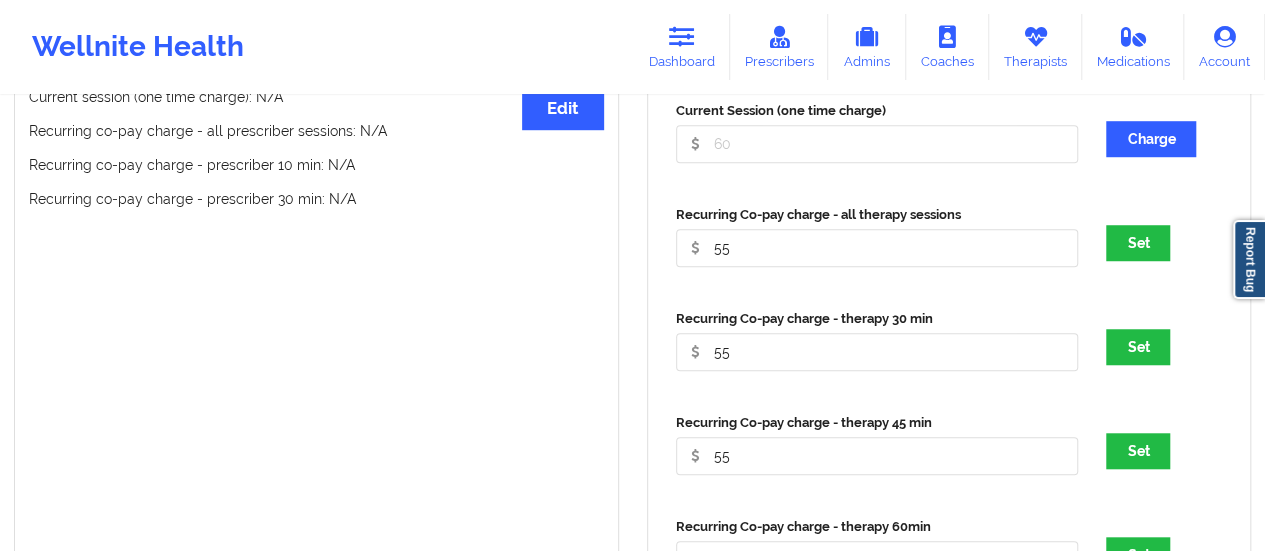 scroll, scrollTop: 669, scrollLeft: 0, axis: vertical 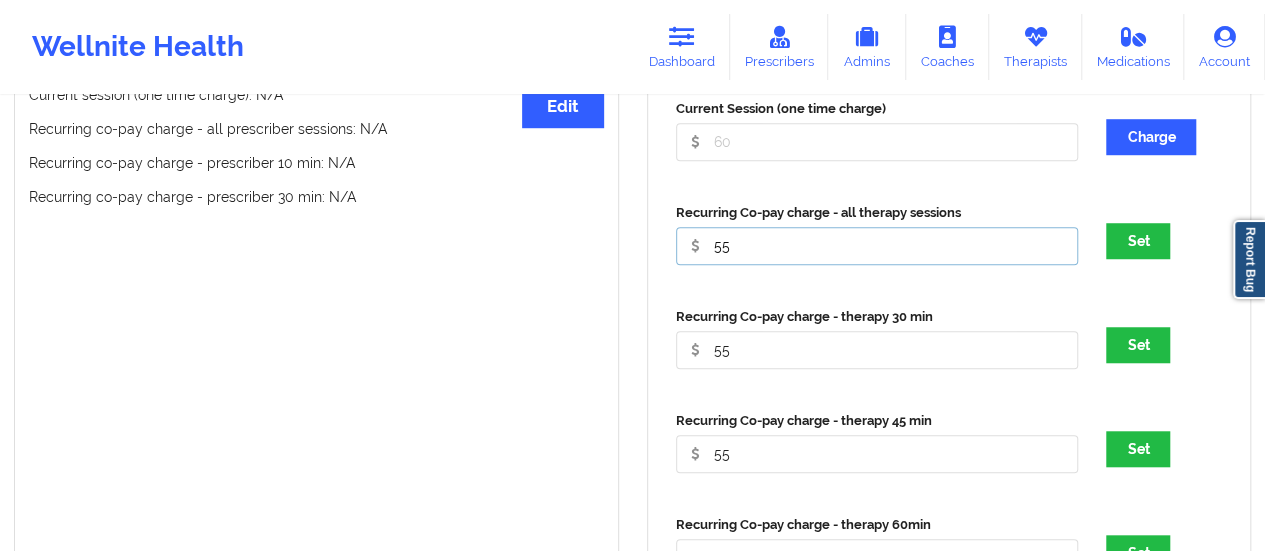click on "55" at bounding box center [877, 142] 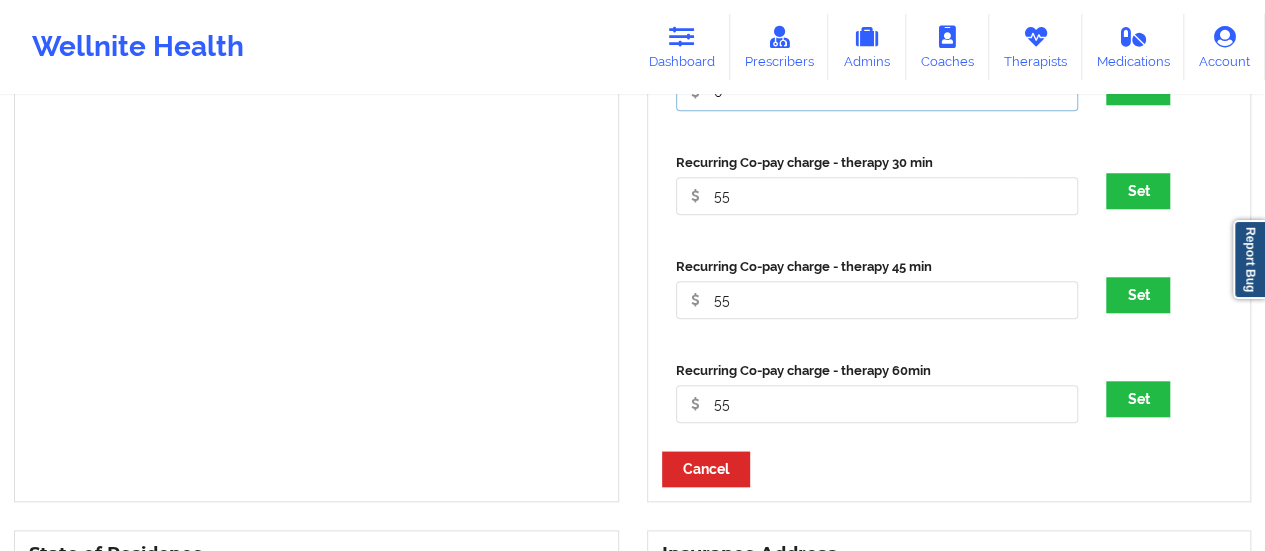scroll, scrollTop: 833, scrollLeft: 0, axis: vertical 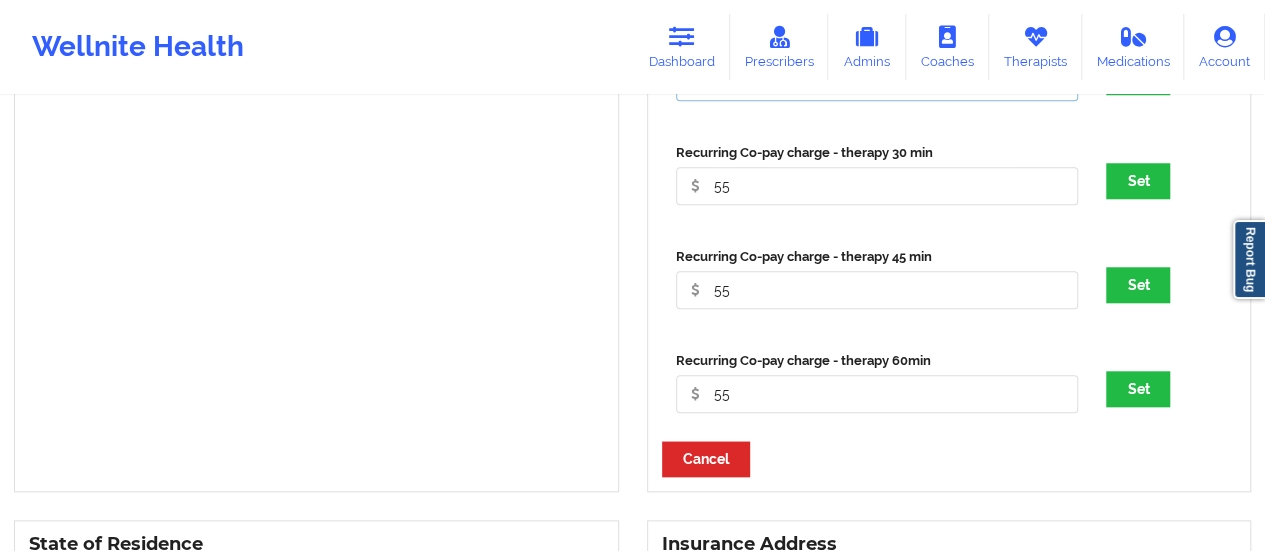 type on "0" 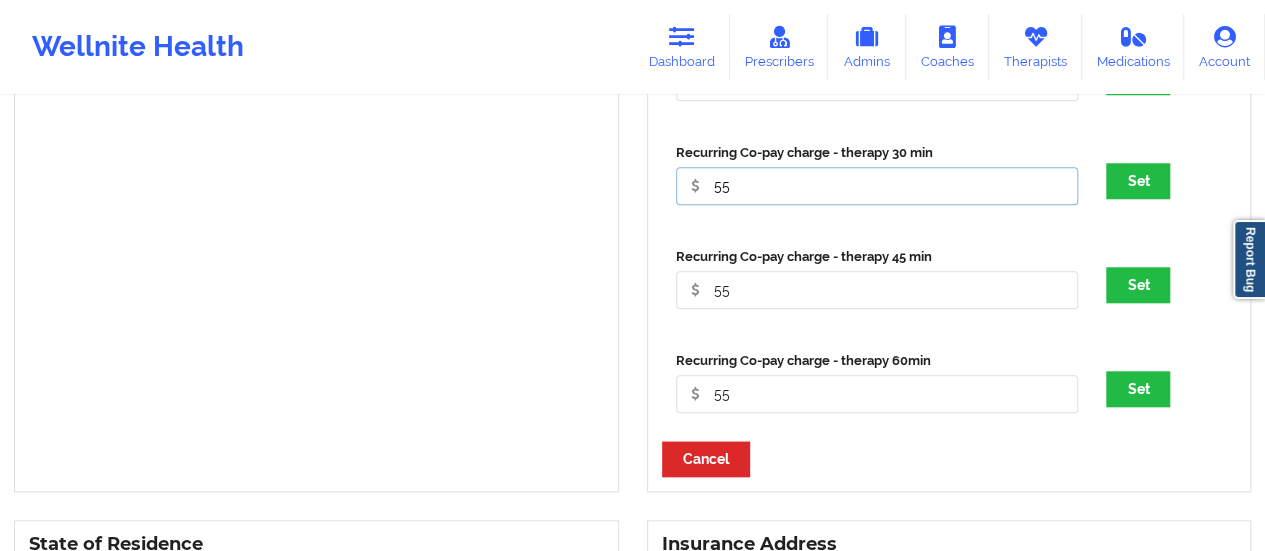 click on "55" at bounding box center (877, -22) 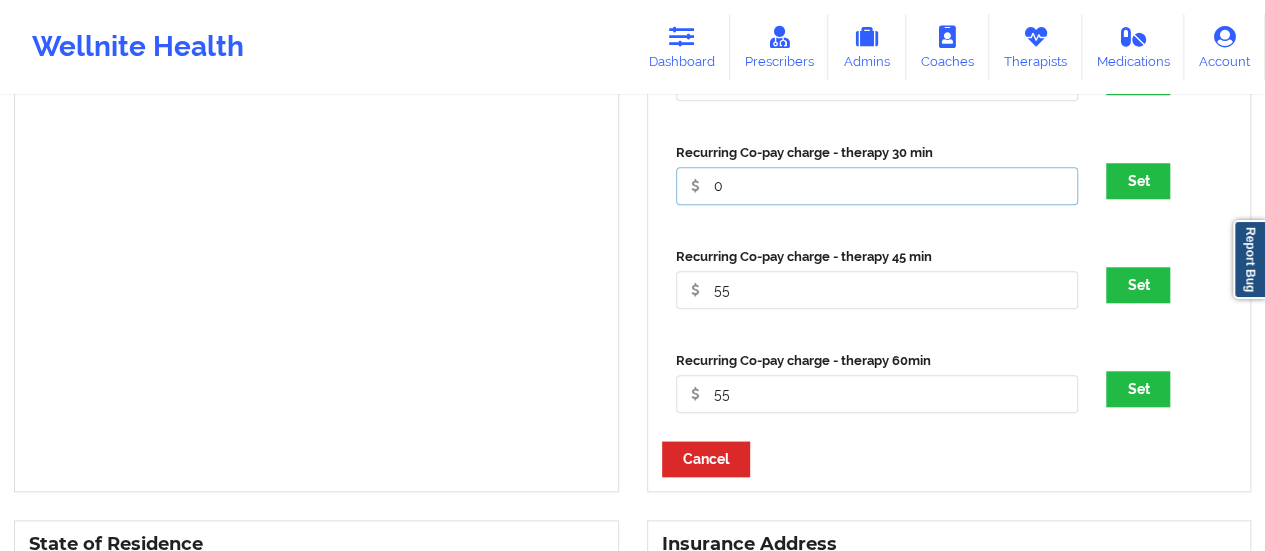 type on "0" 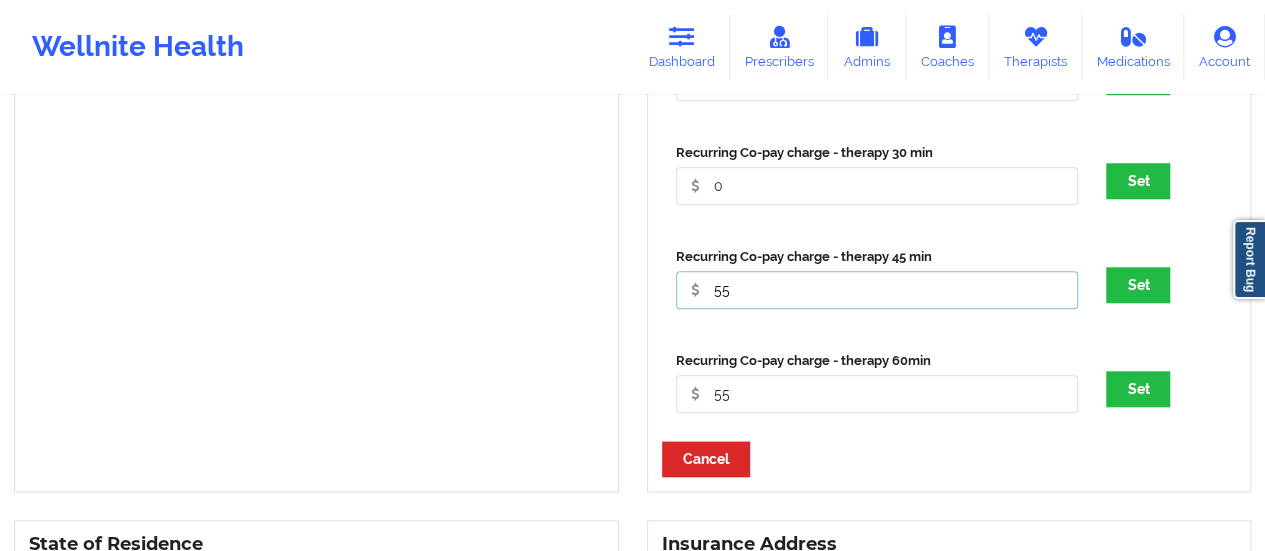 click on "55" at bounding box center (877, -22) 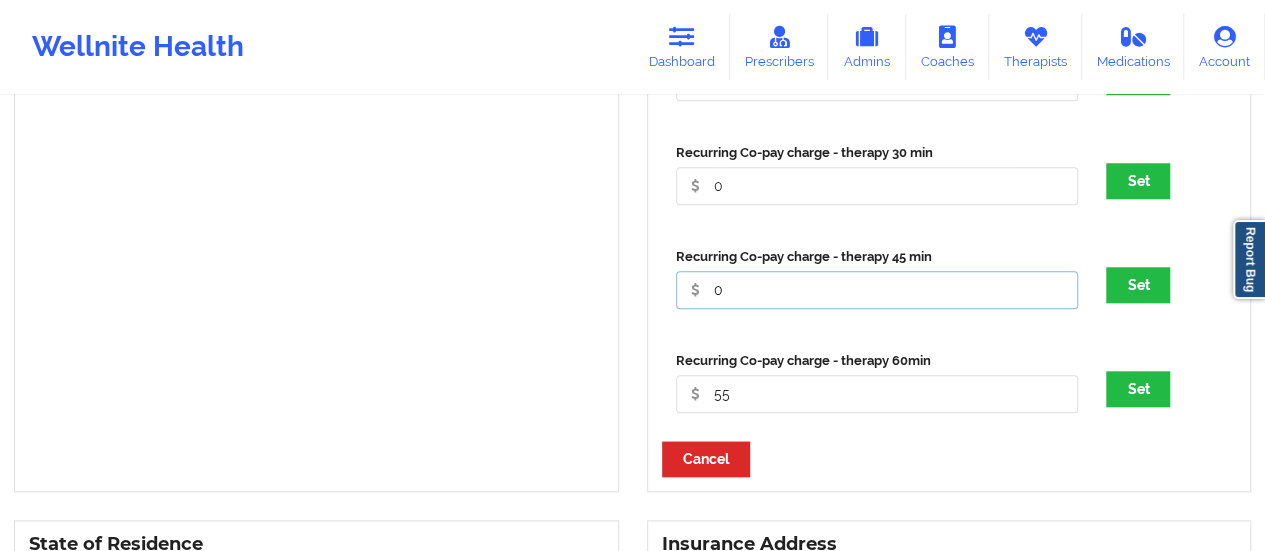 type on "0" 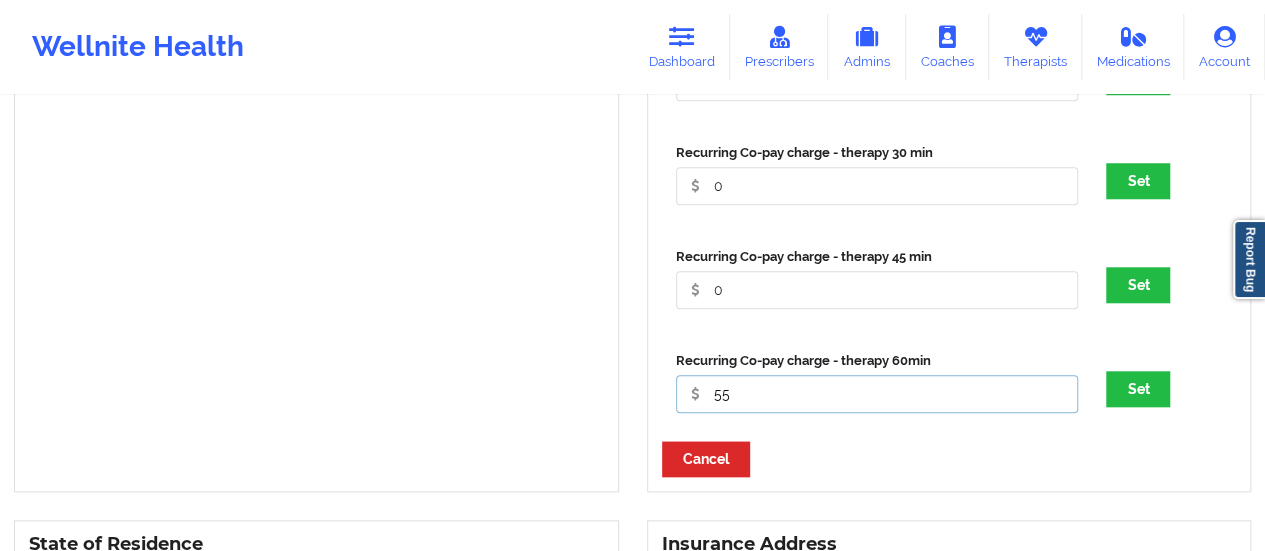 click on "55" at bounding box center (877, -22) 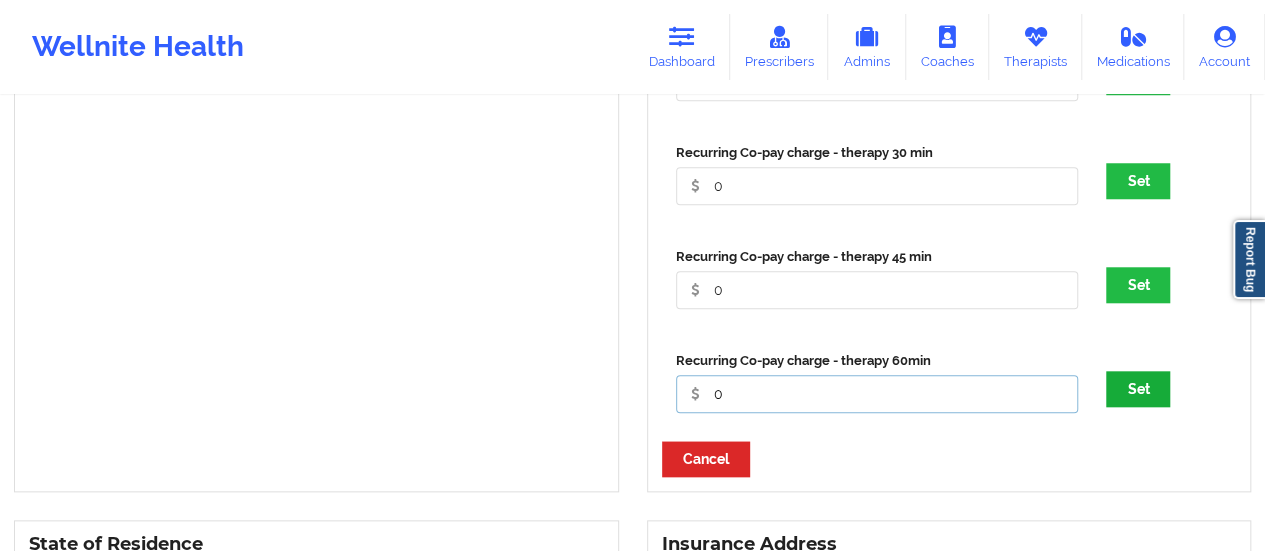 type on "0" 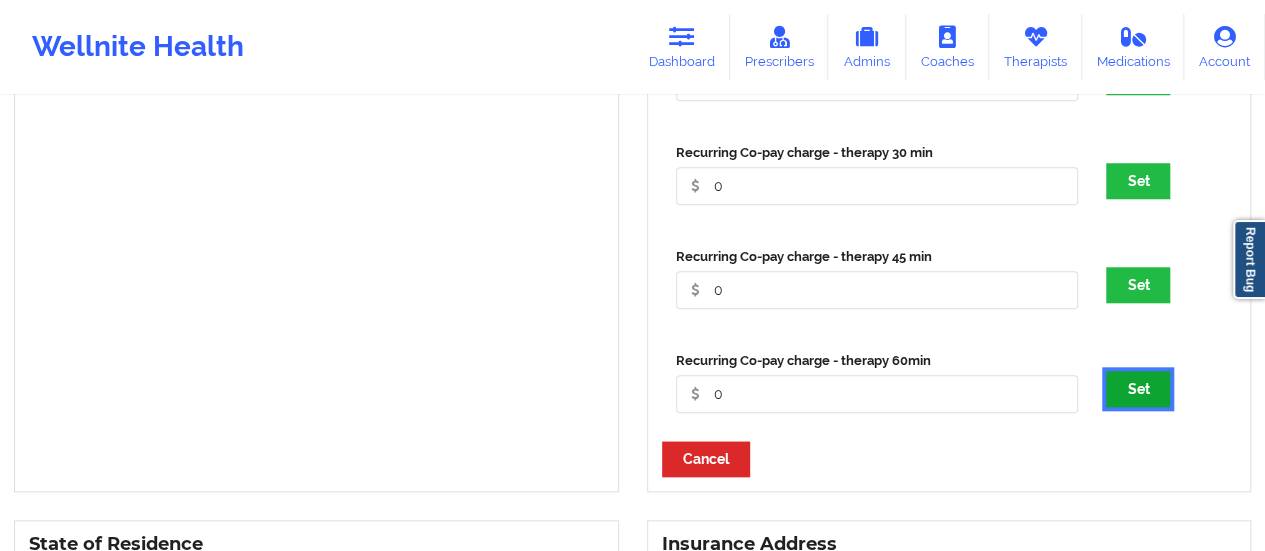 click on "Set" at bounding box center (1138, 389) 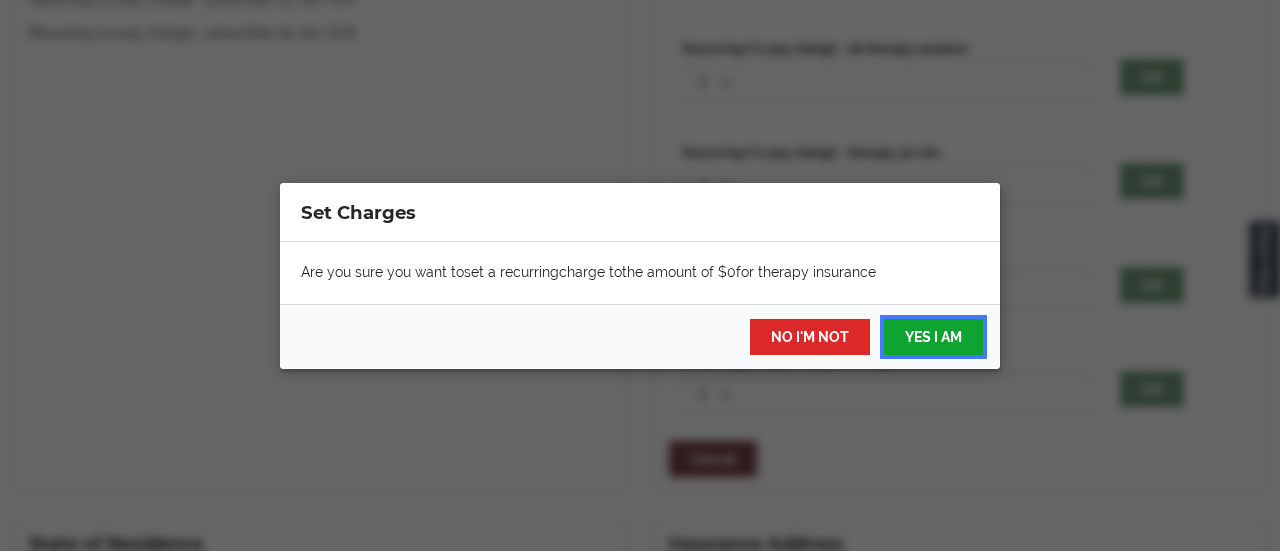 click on "YES I AM" at bounding box center (933, 337) 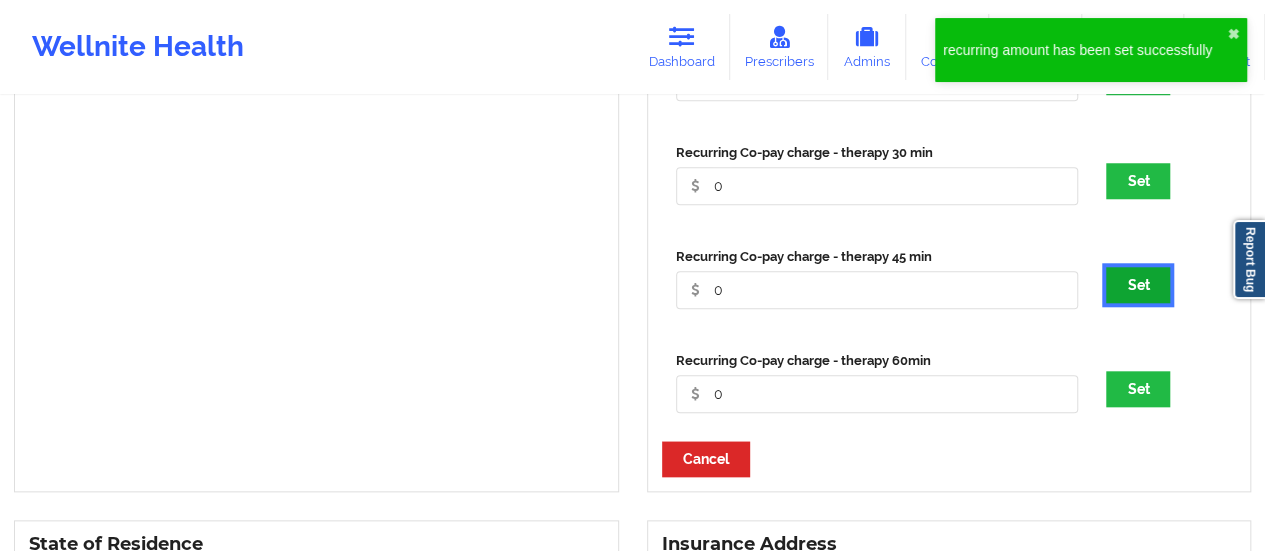 click on "Set" at bounding box center [1138, 285] 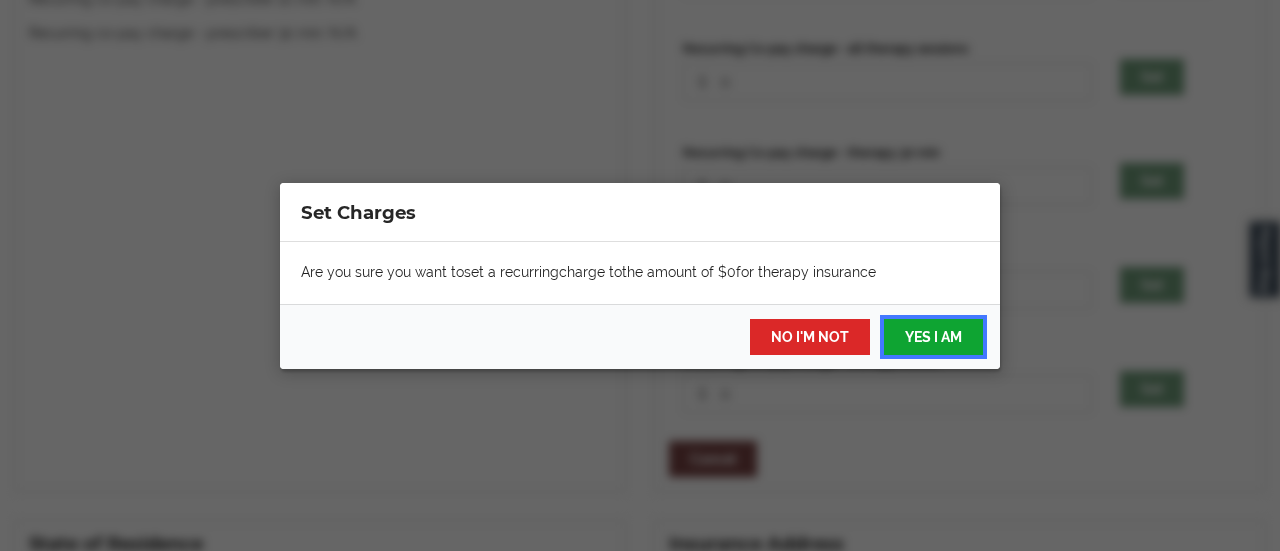click on "YES I AM" at bounding box center (933, 337) 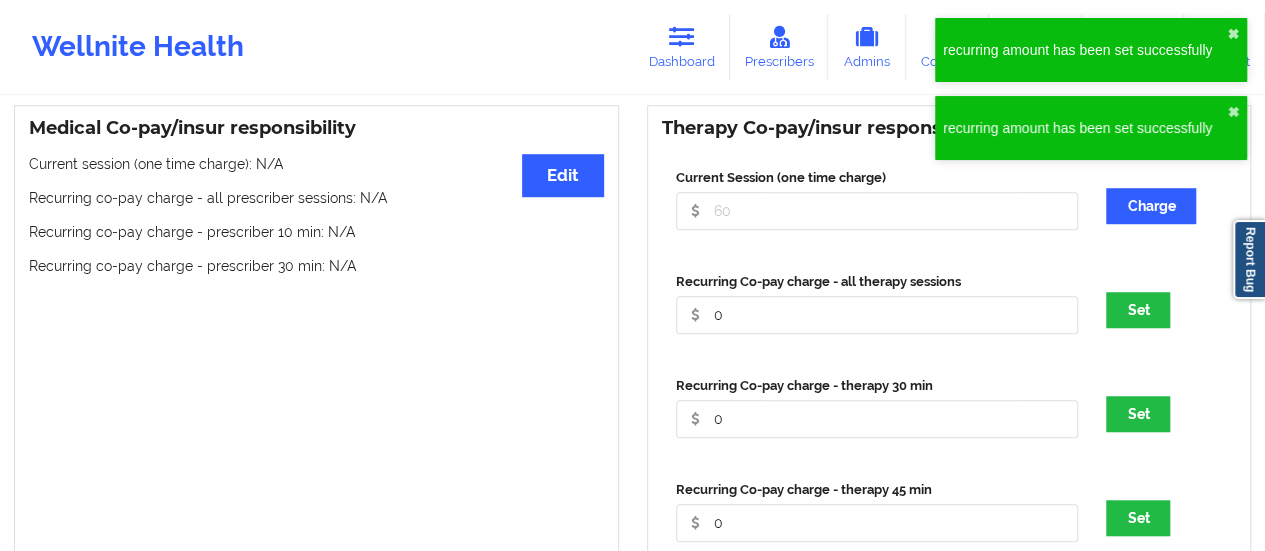 scroll, scrollTop: 599, scrollLeft: 0, axis: vertical 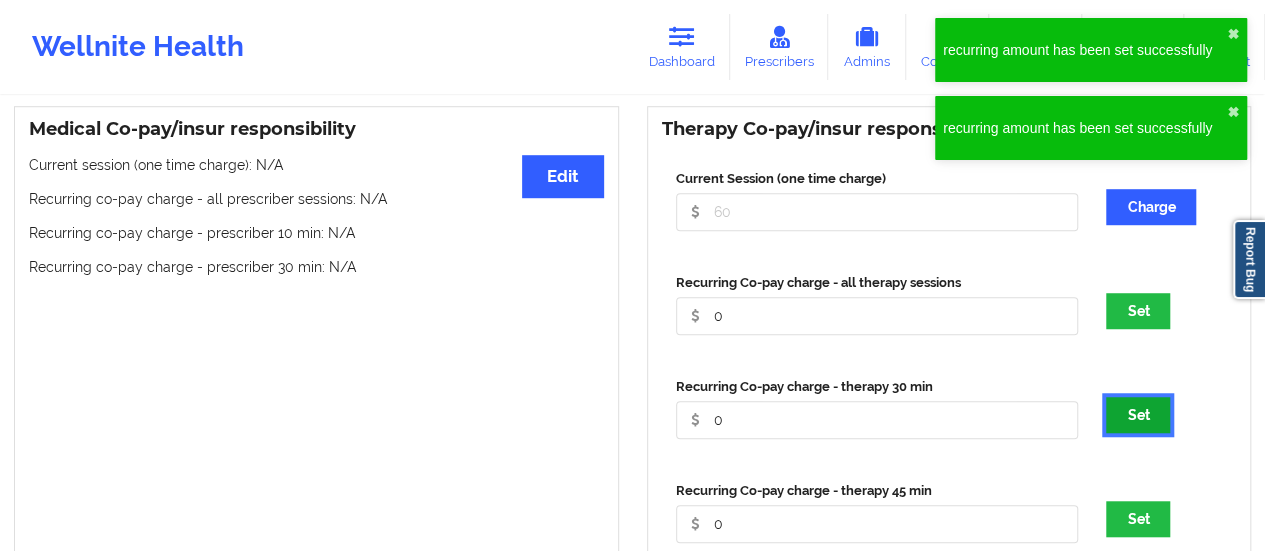 click on "Set" at bounding box center (1138, 415) 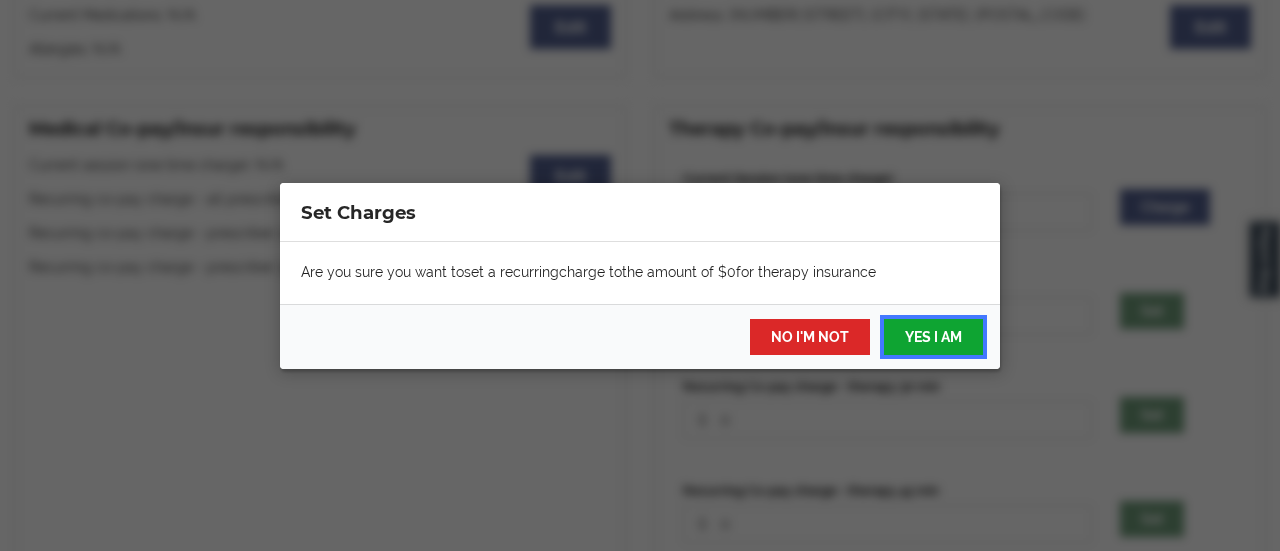 click on "YES I AM" at bounding box center (933, 337) 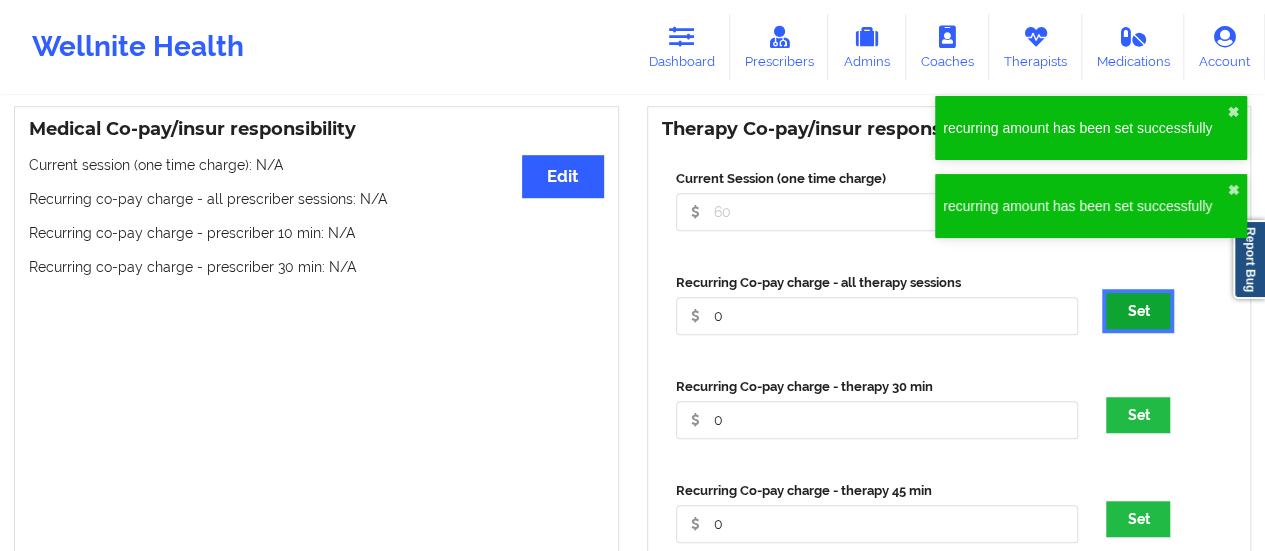 click on "Set" at bounding box center [1138, 311] 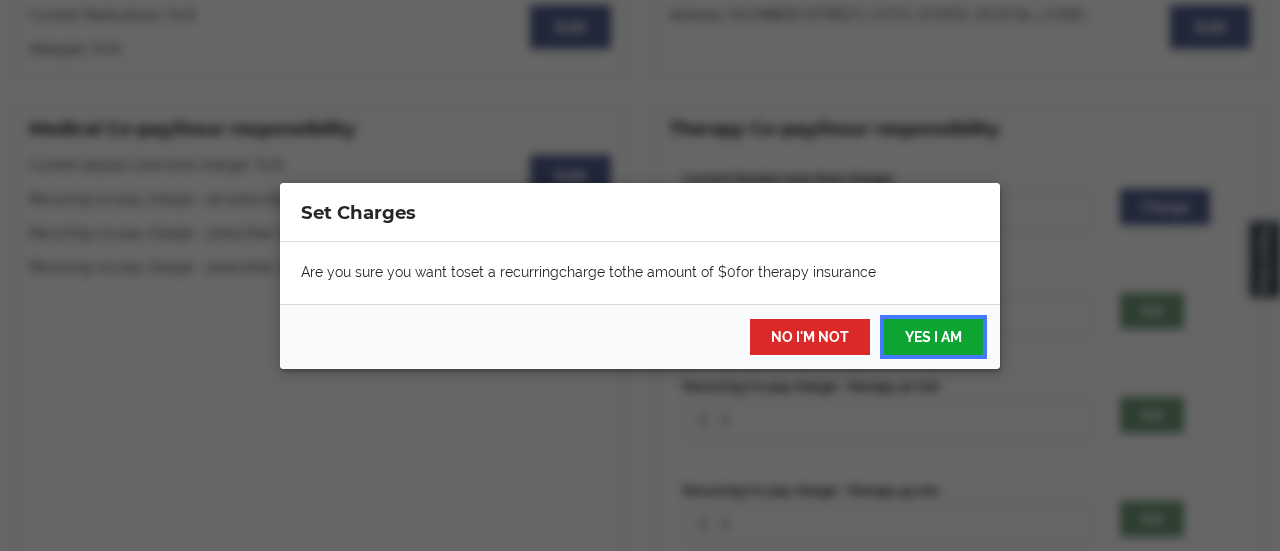 click on "YES I AM" at bounding box center [933, 337] 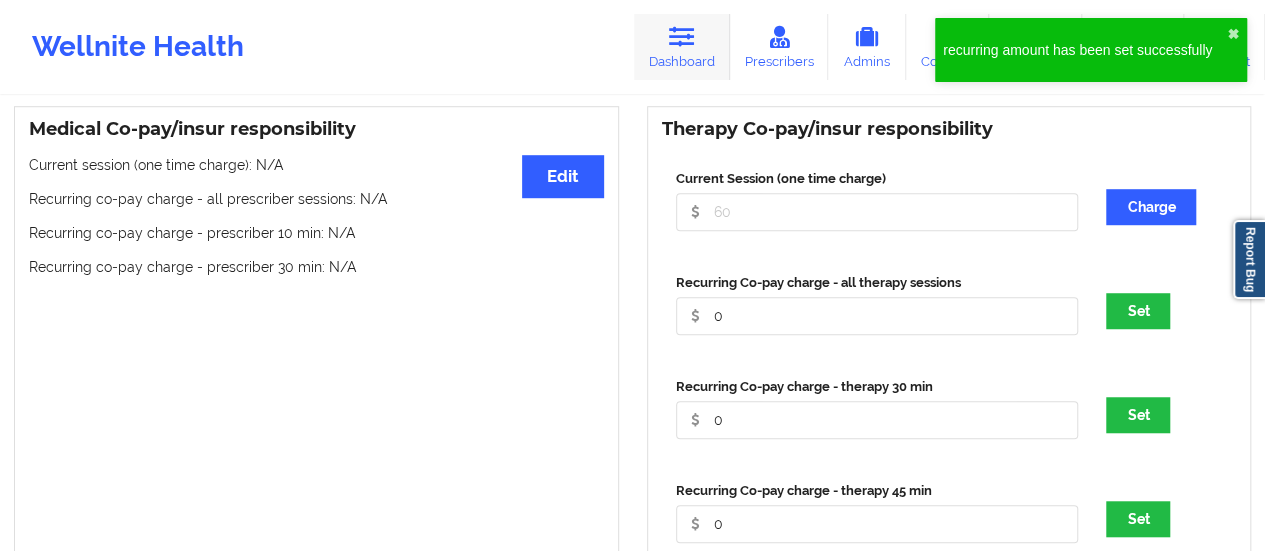 click on "Dashboard" at bounding box center (682, 47) 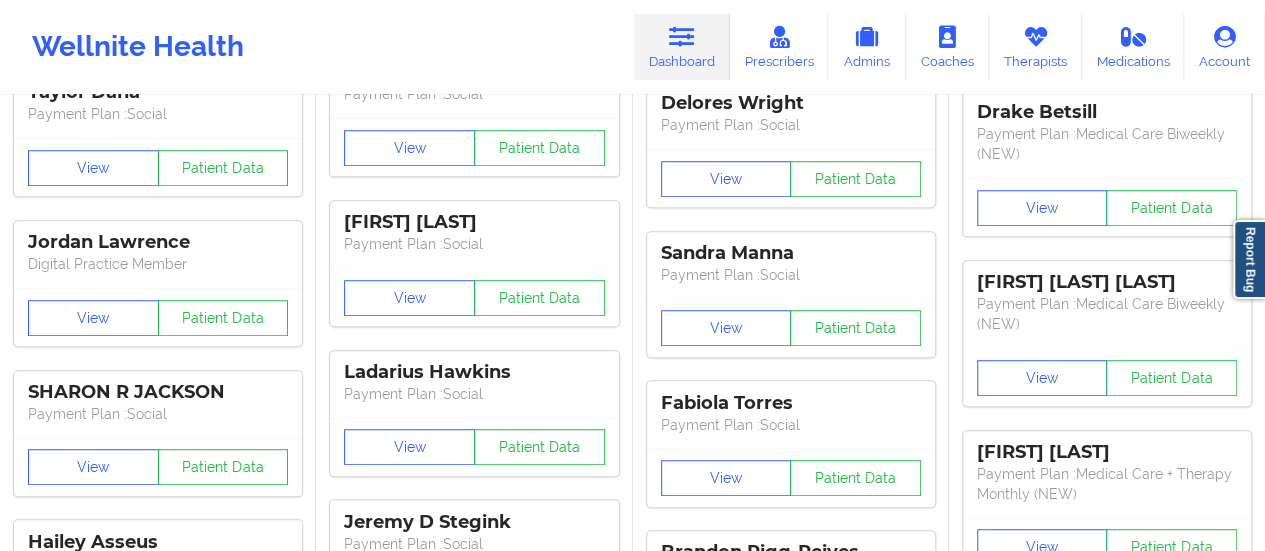 scroll, scrollTop: 0, scrollLeft: 0, axis: both 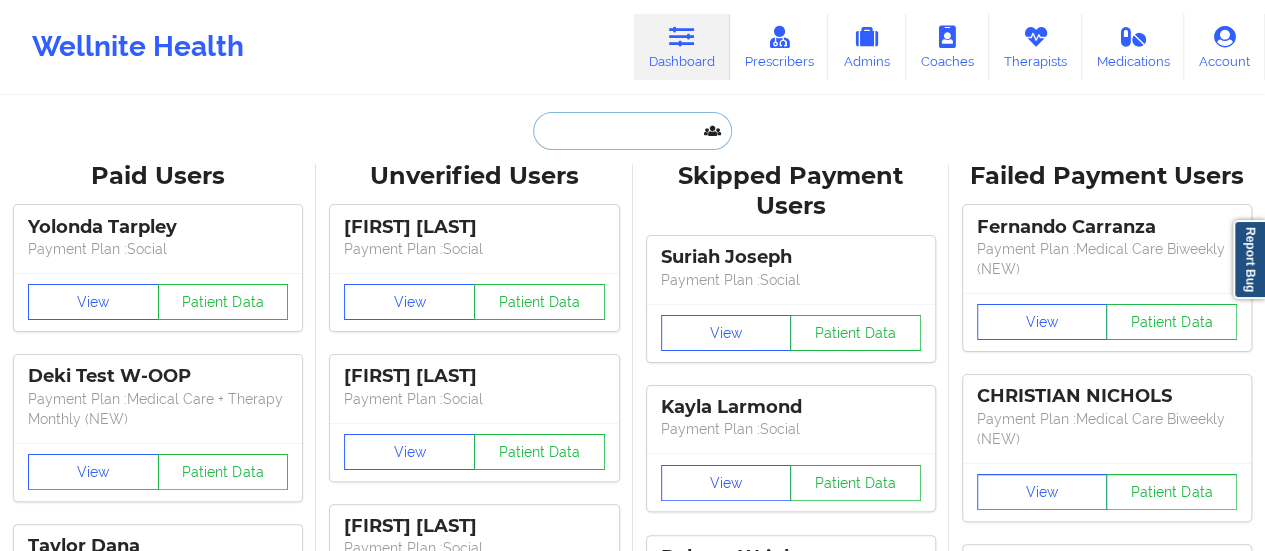 click at bounding box center [632, 131] 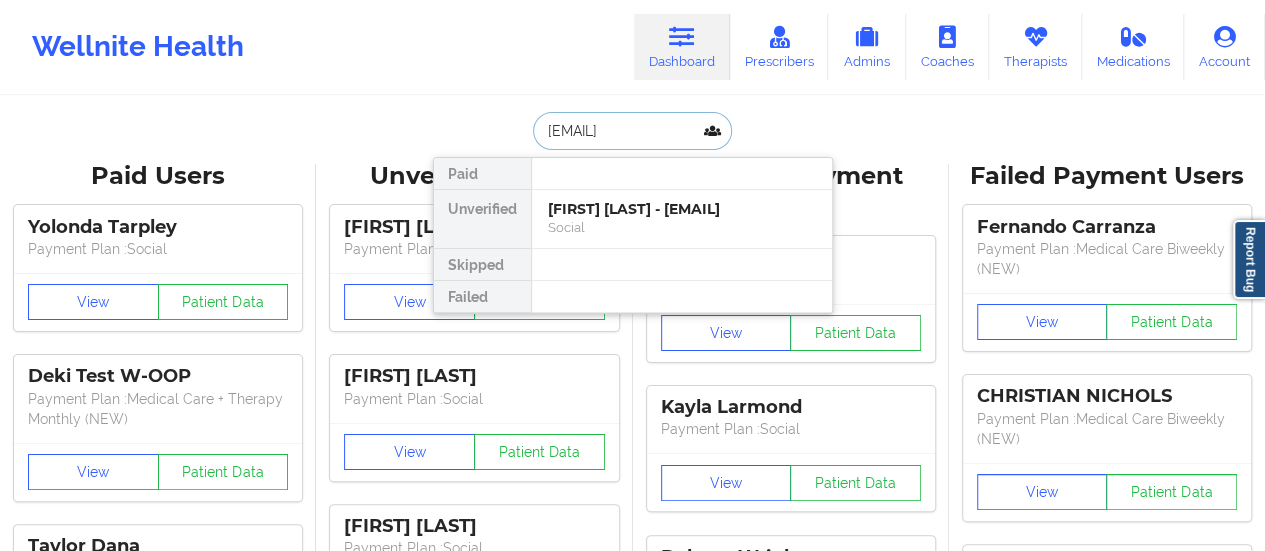 scroll, scrollTop: 0, scrollLeft: 66, axis: horizontal 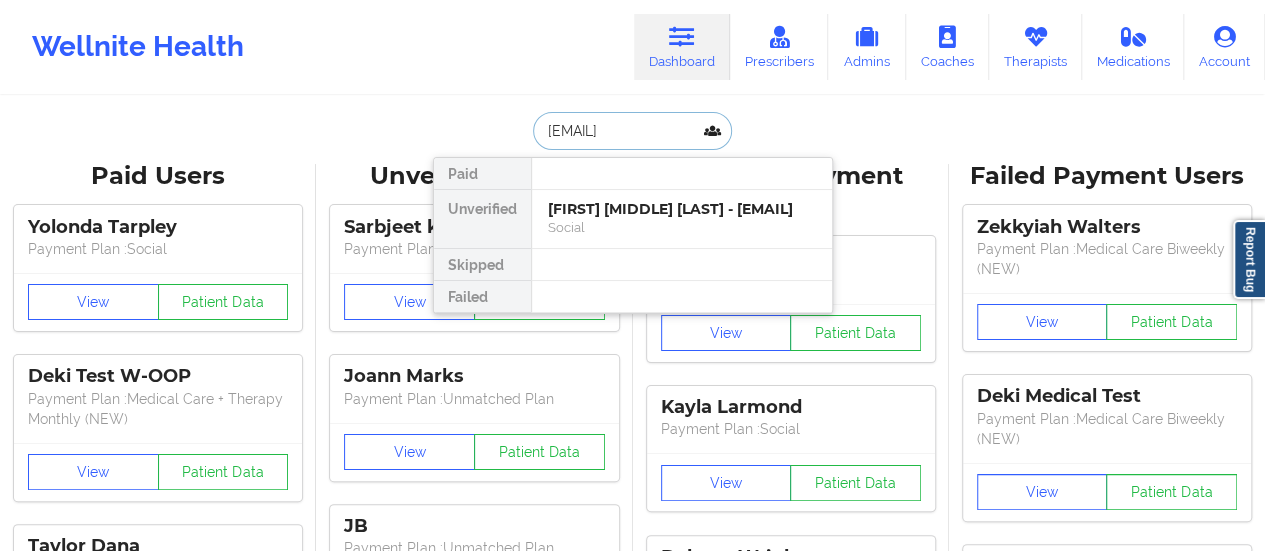 click on "[FIRST] [MIDDLE] [LAST] - [EMAIL]" at bounding box center [682, 209] 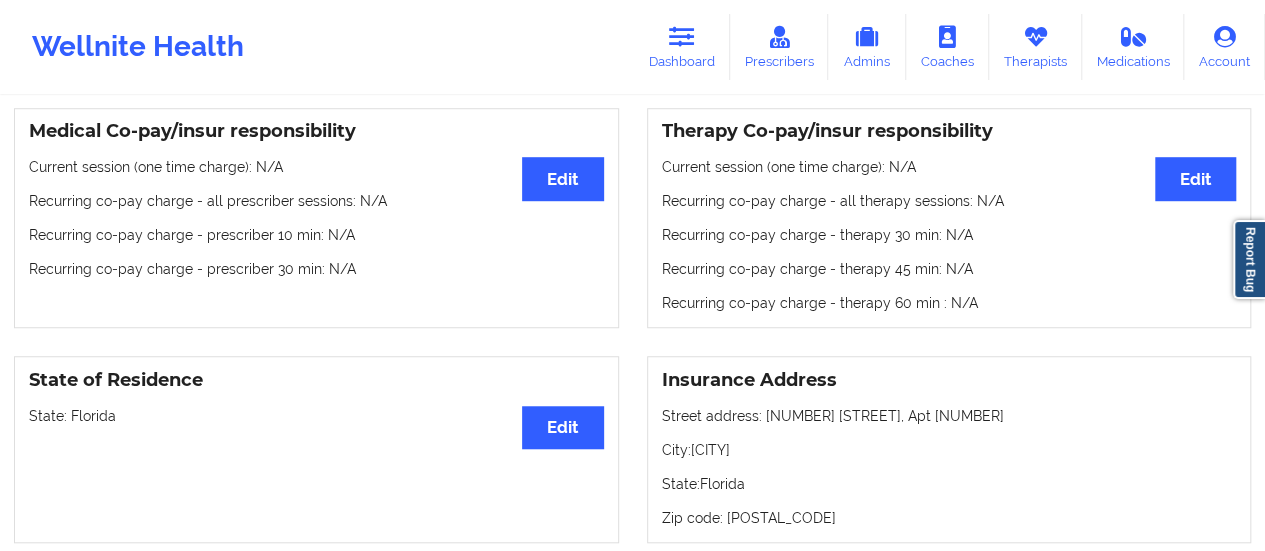 scroll, scrollTop: 0, scrollLeft: 0, axis: both 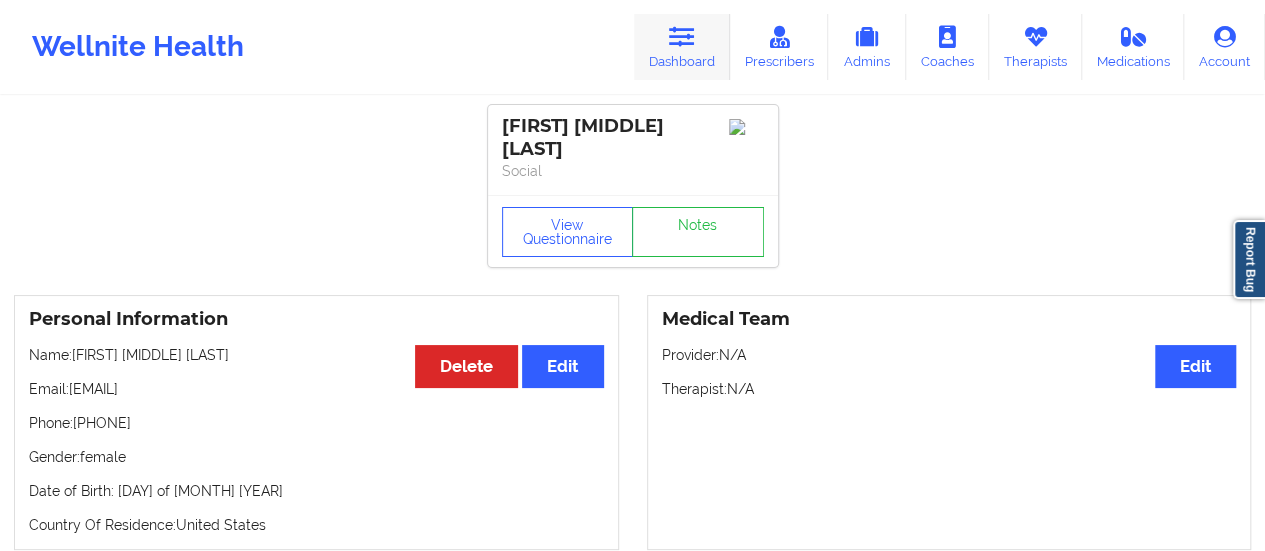 click at bounding box center (682, 37) 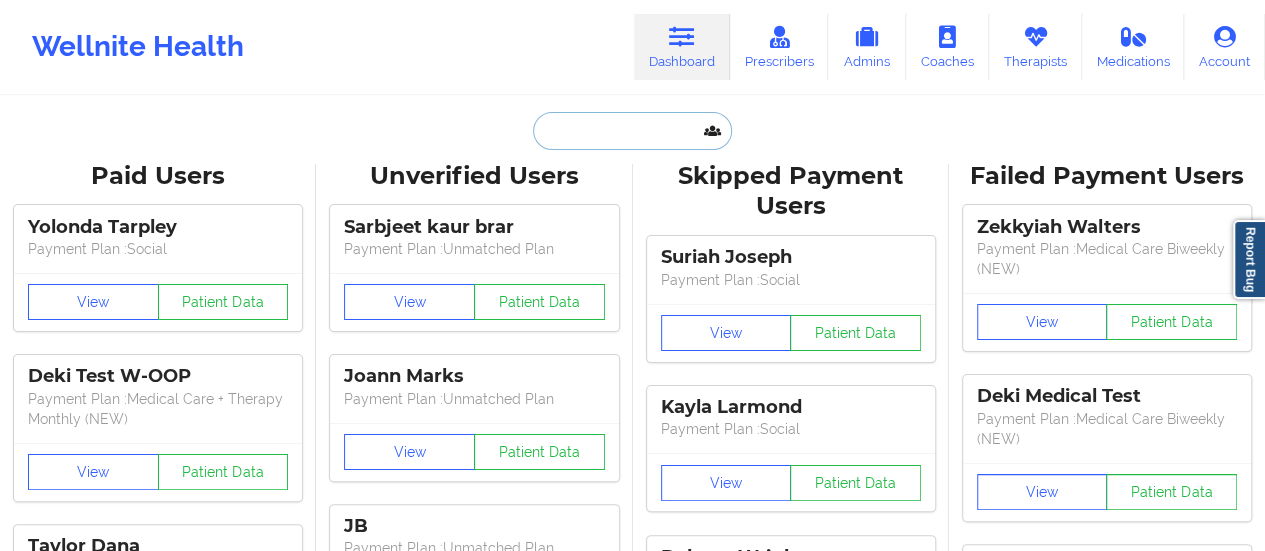 click at bounding box center (632, 131) 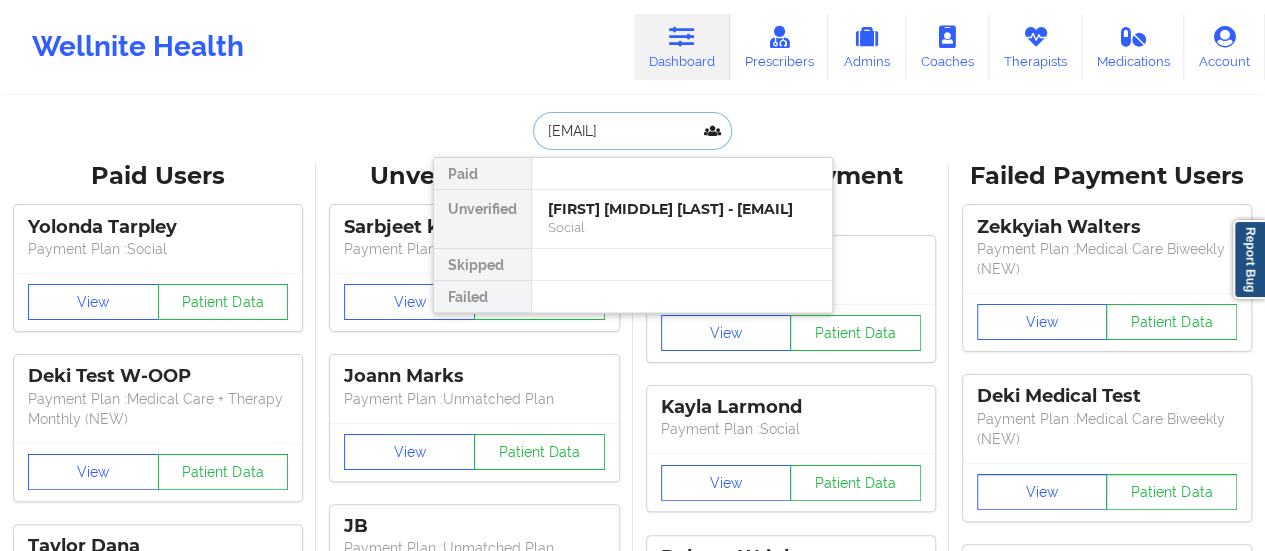 scroll, scrollTop: 0, scrollLeft: 61, axis: horizontal 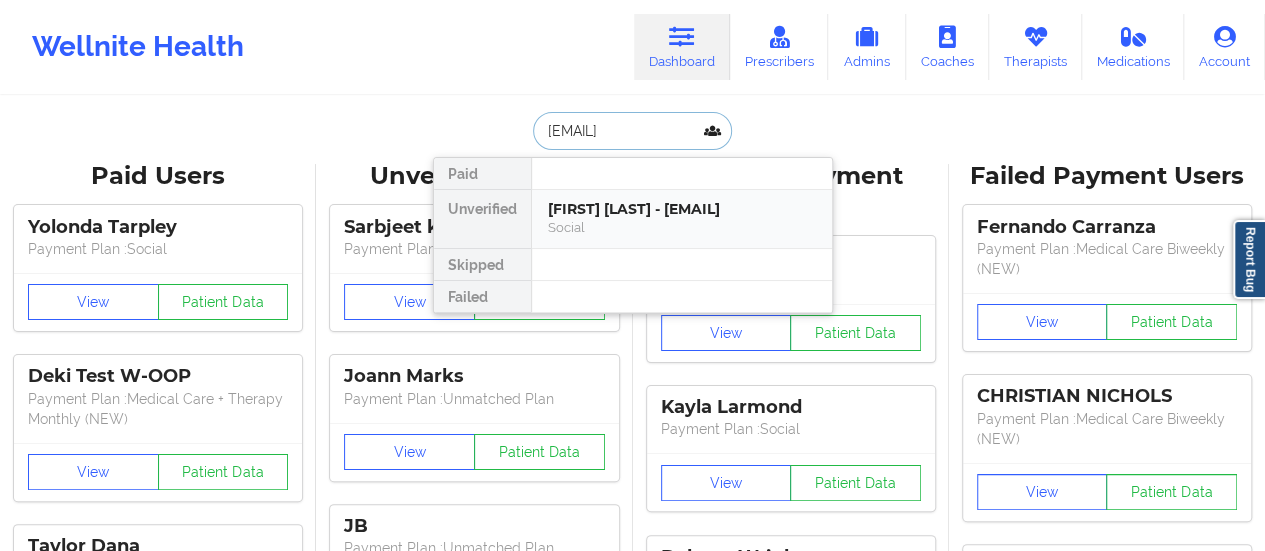 click on "[FIRST] [LAST] - [EMAIL]" at bounding box center (682, 209) 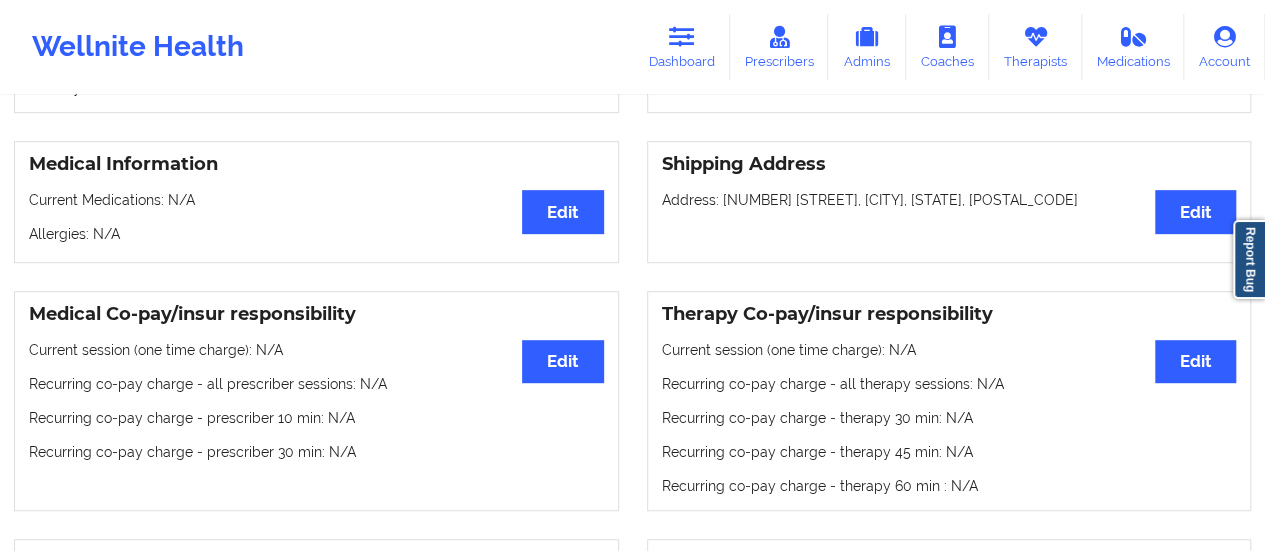 scroll, scrollTop: 409, scrollLeft: 0, axis: vertical 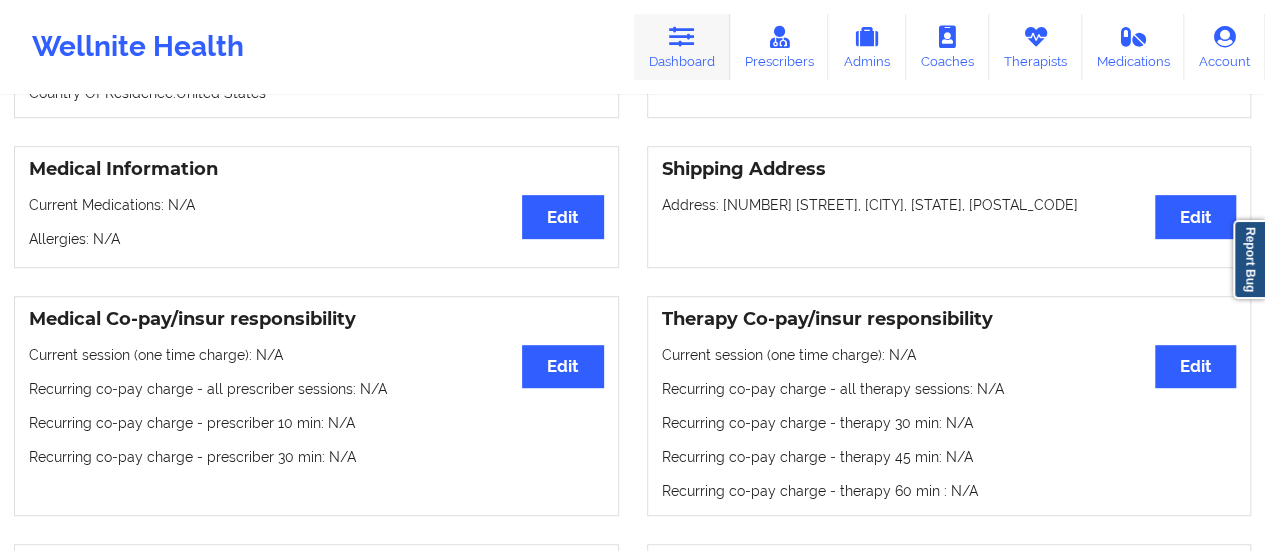 click on "Dashboard" at bounding box center [682, 47] 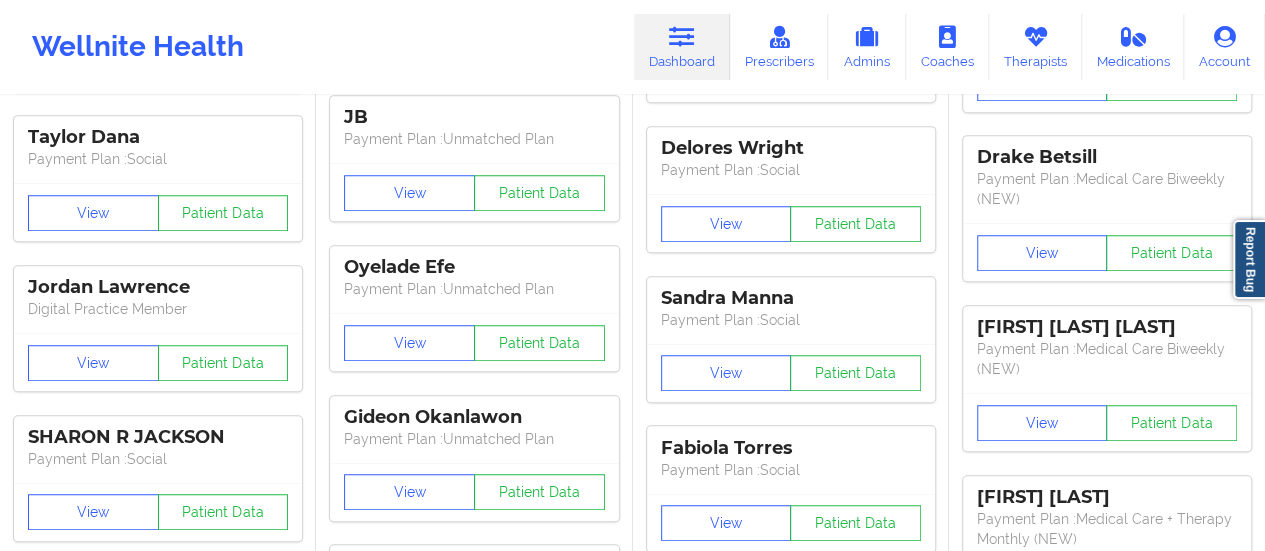 scroll, scrollTop: 0, scrollLeft: 0, axis: both 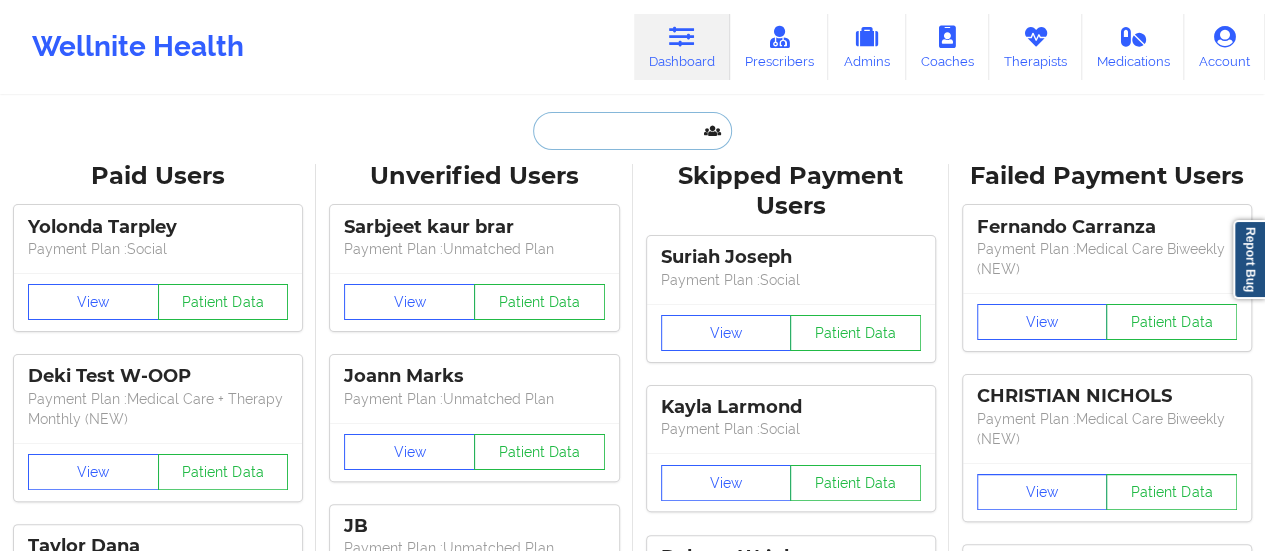 click at bounding box center [632, 131] 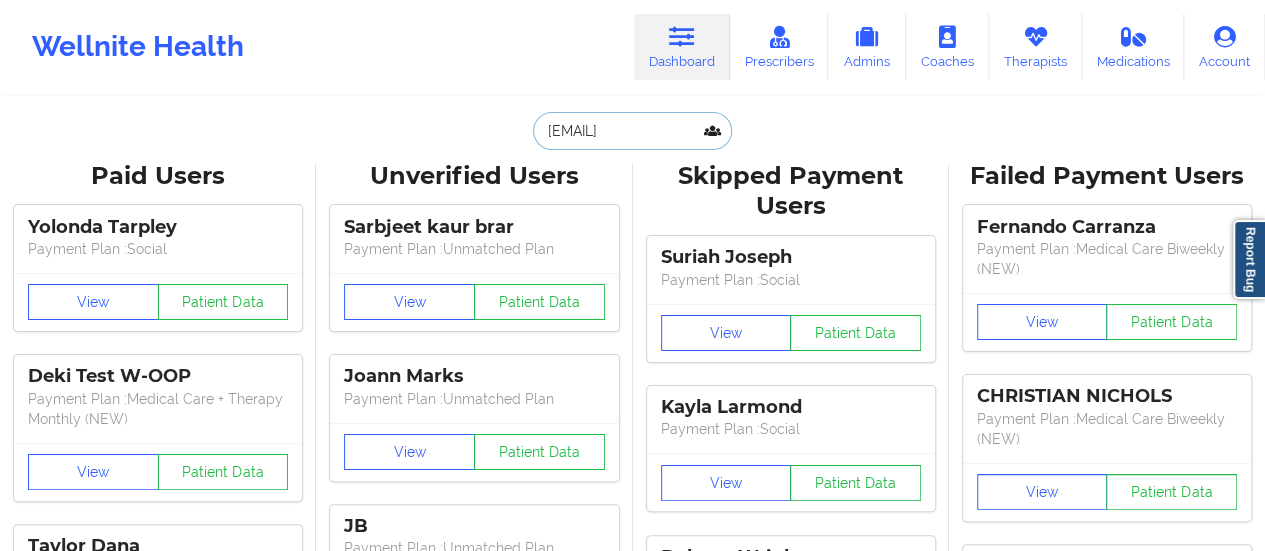 scroll, scrollTop: 0, scrollLeft: 45, axis: horizontal 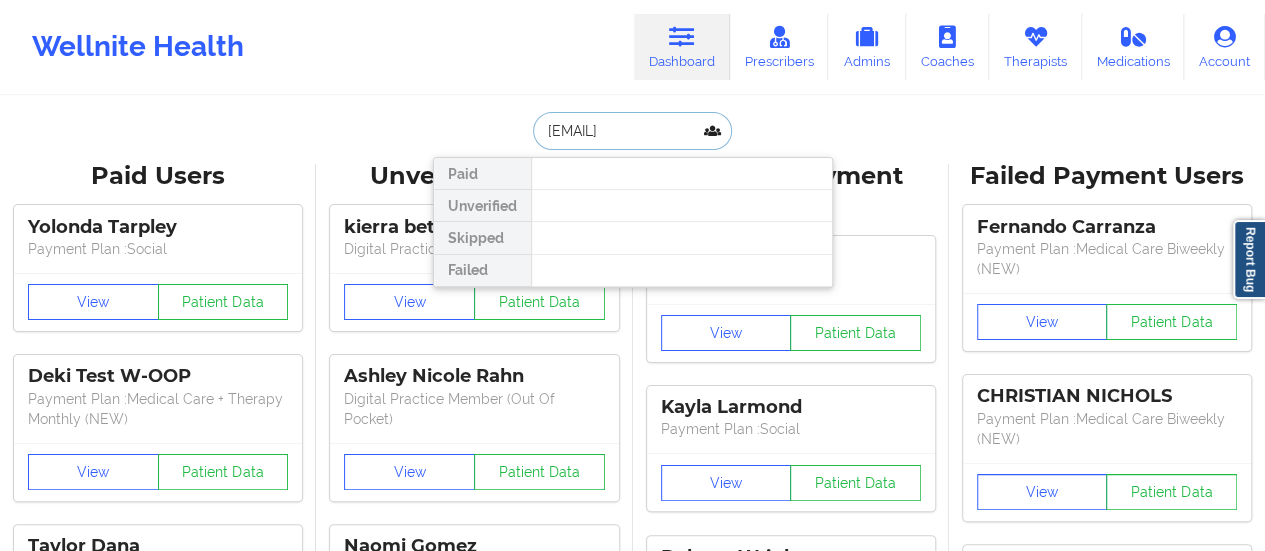 type on "[EMAIL]" 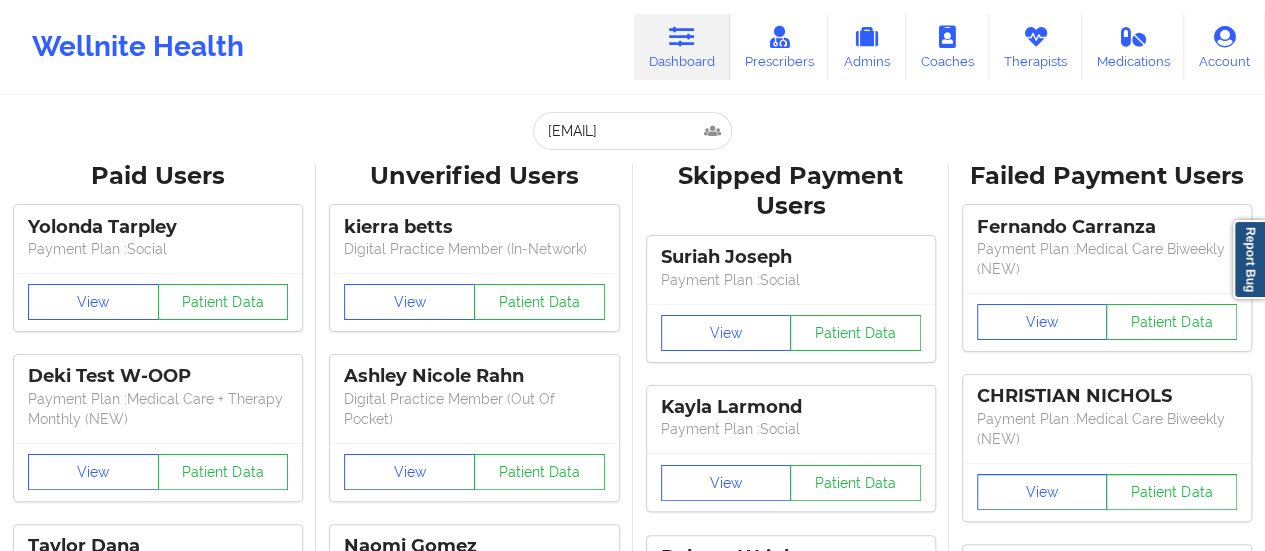 scroll, scrollTop: 0, scrollLeft: 0, axis: both 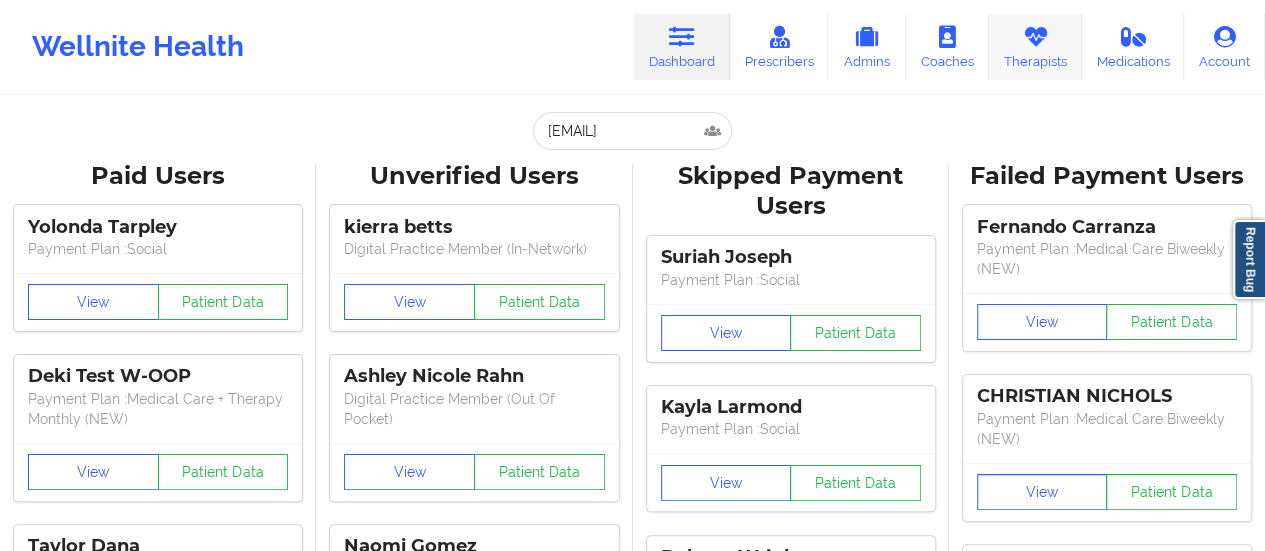 click on "Therapists" at bounding box center [1035, 47] 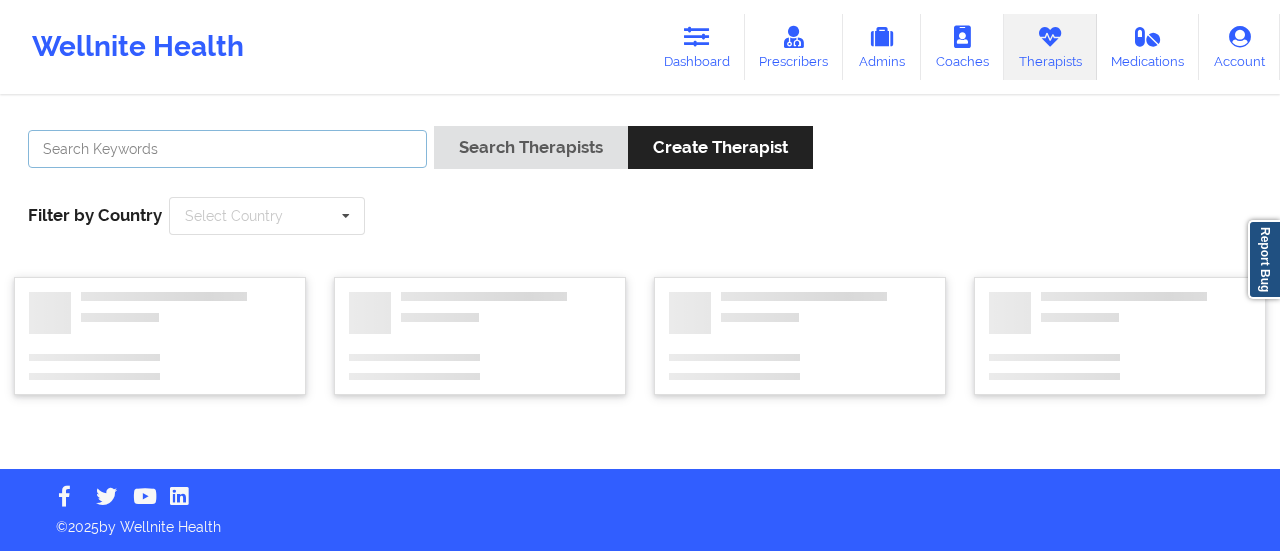 click at bounding box center [227, 149] 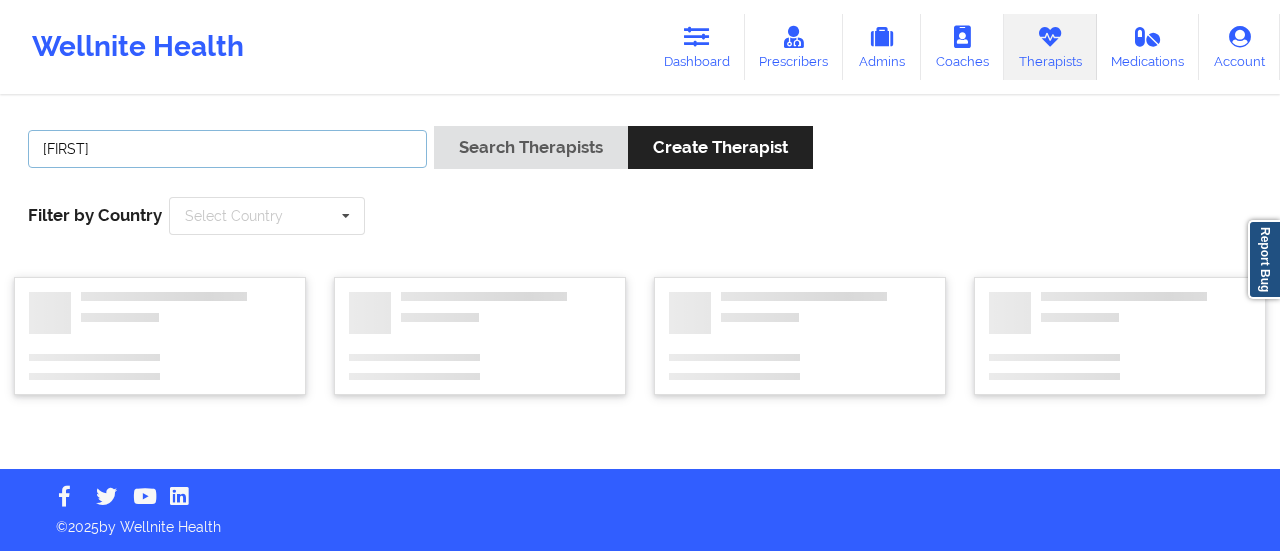 type on "[FIRST] [LAST]" 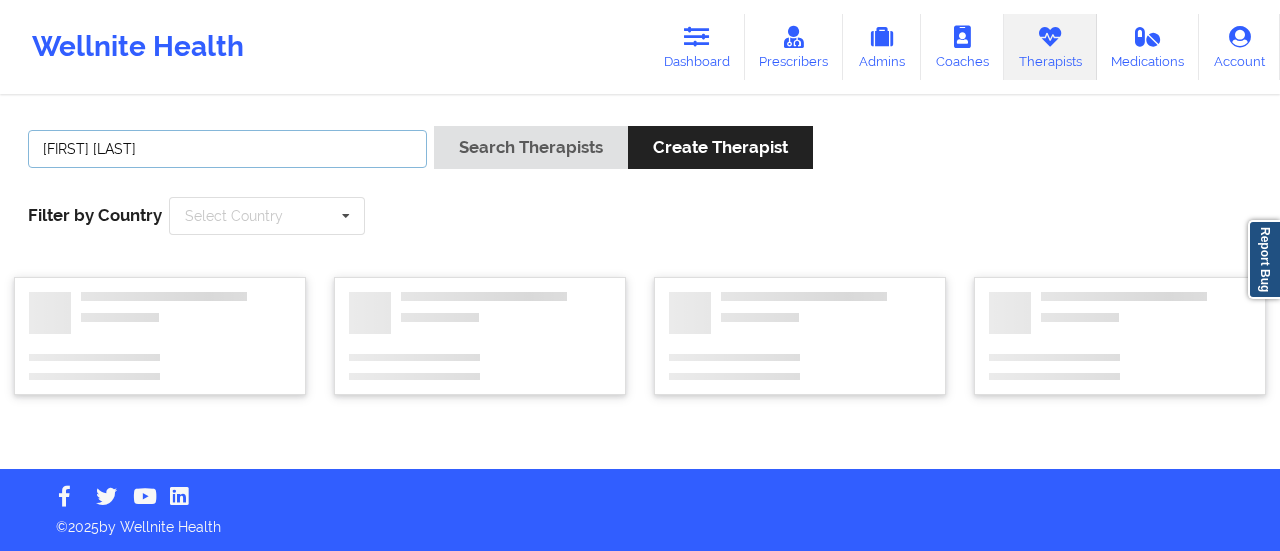 click on "Search Therapists" at bounding box center (531, 147) 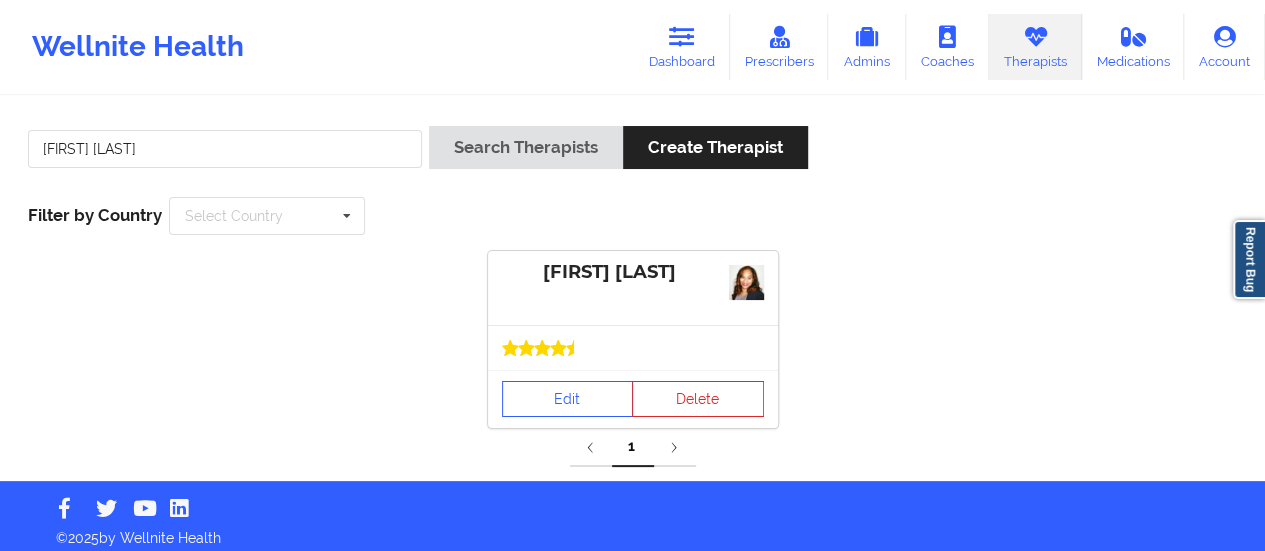 click on "Edit Delete" at bounding box center (633, 399) 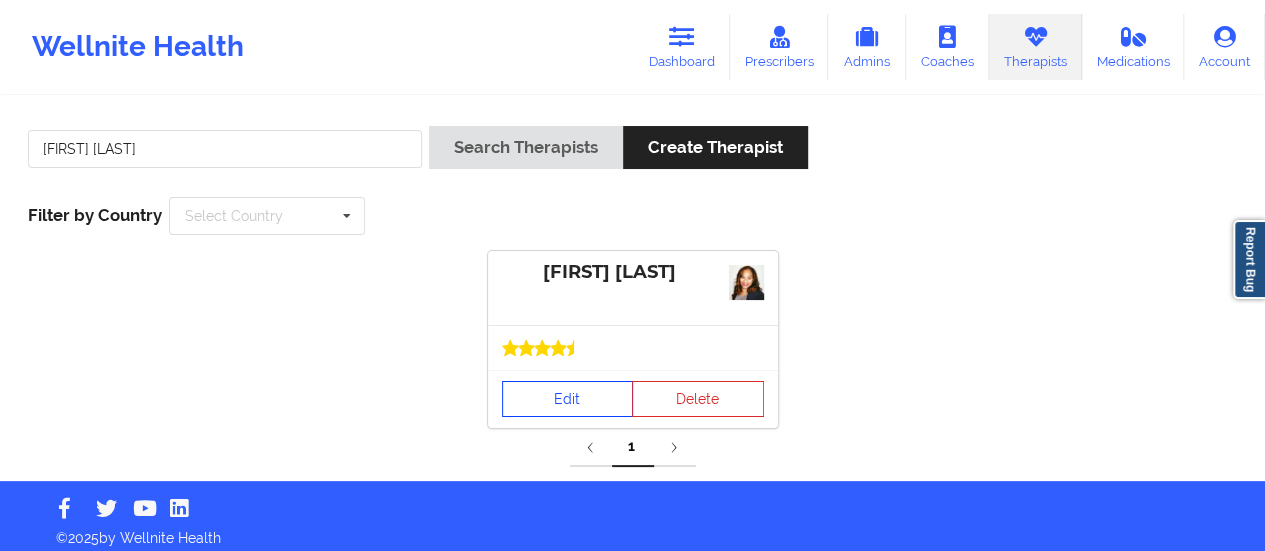 click on "Edit" at bounding box center [568, 399] 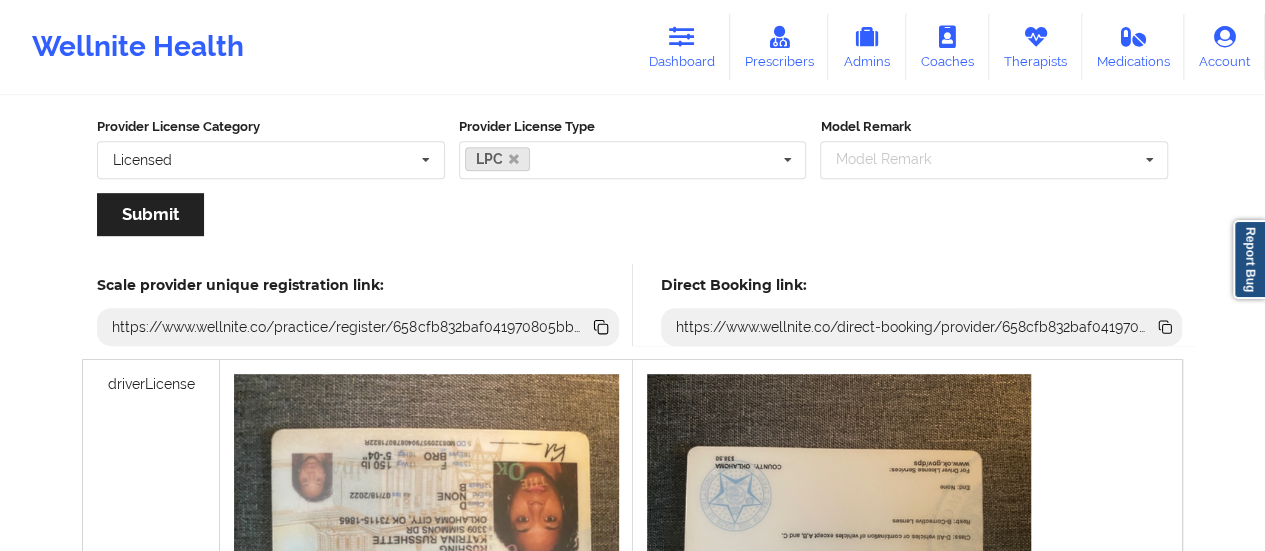 scroll, scrollTop: 456, scrollLeft: 0, axis: vertical 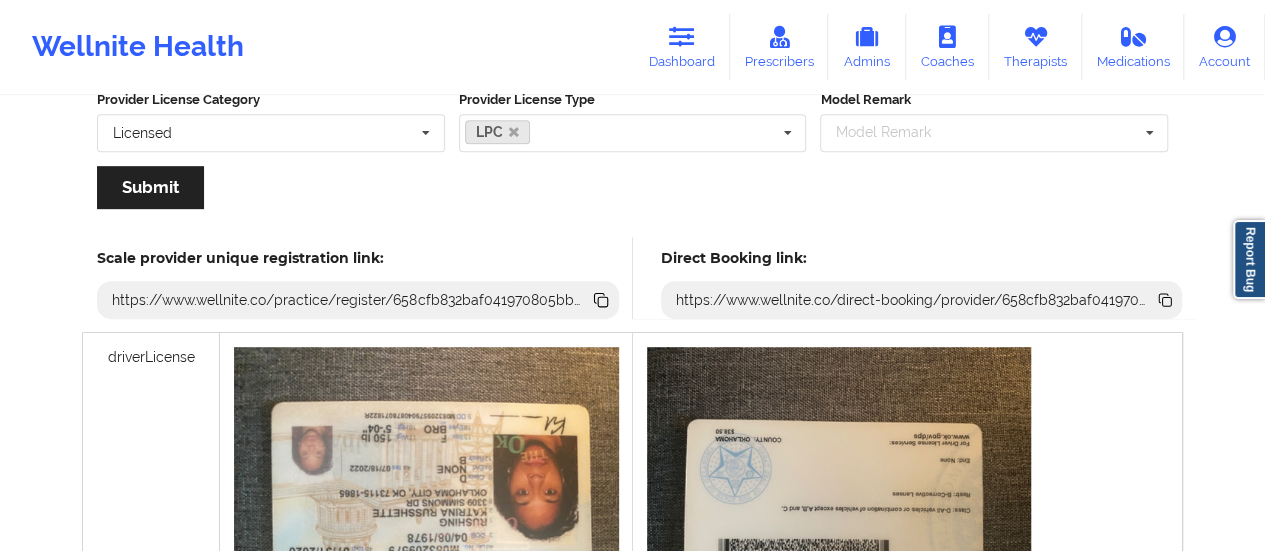 click 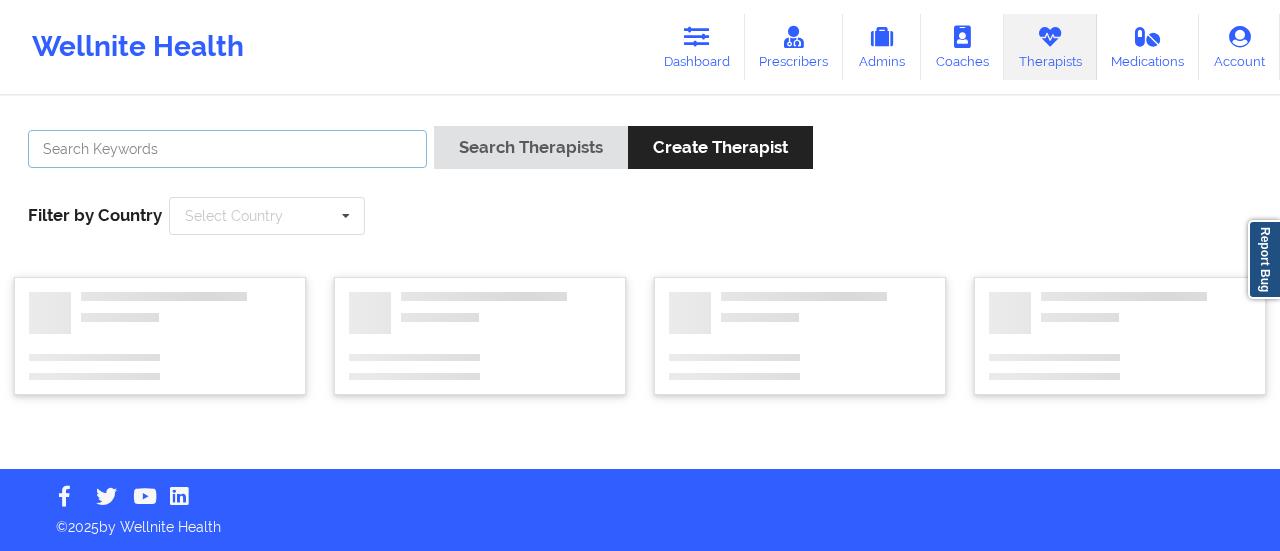click at bounding box center [227, 149] 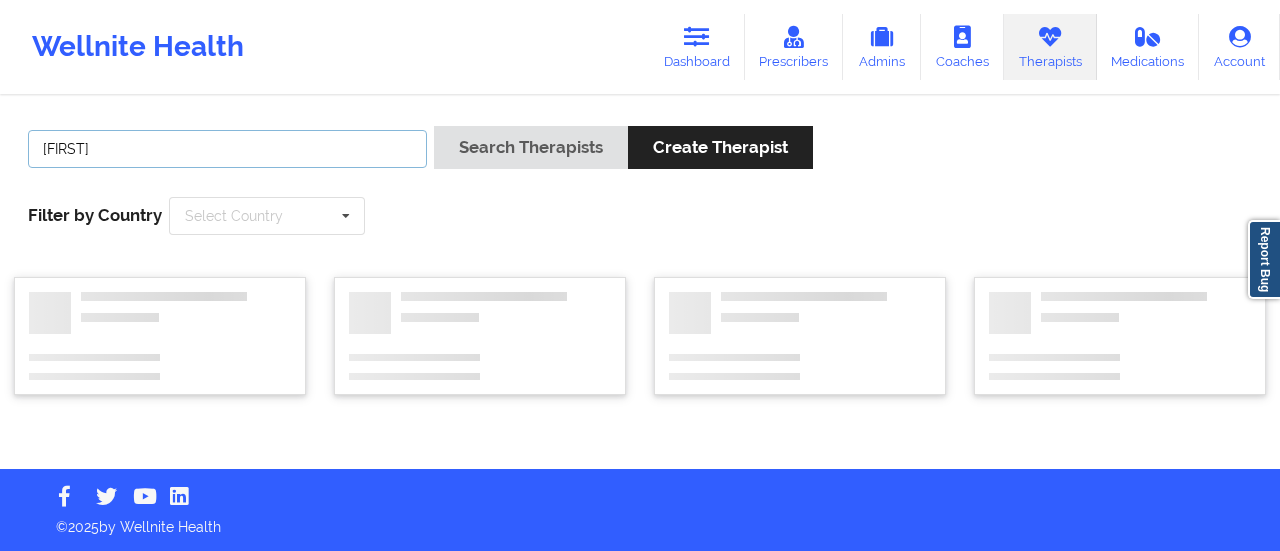 type on "CHERRIE CAMPER" 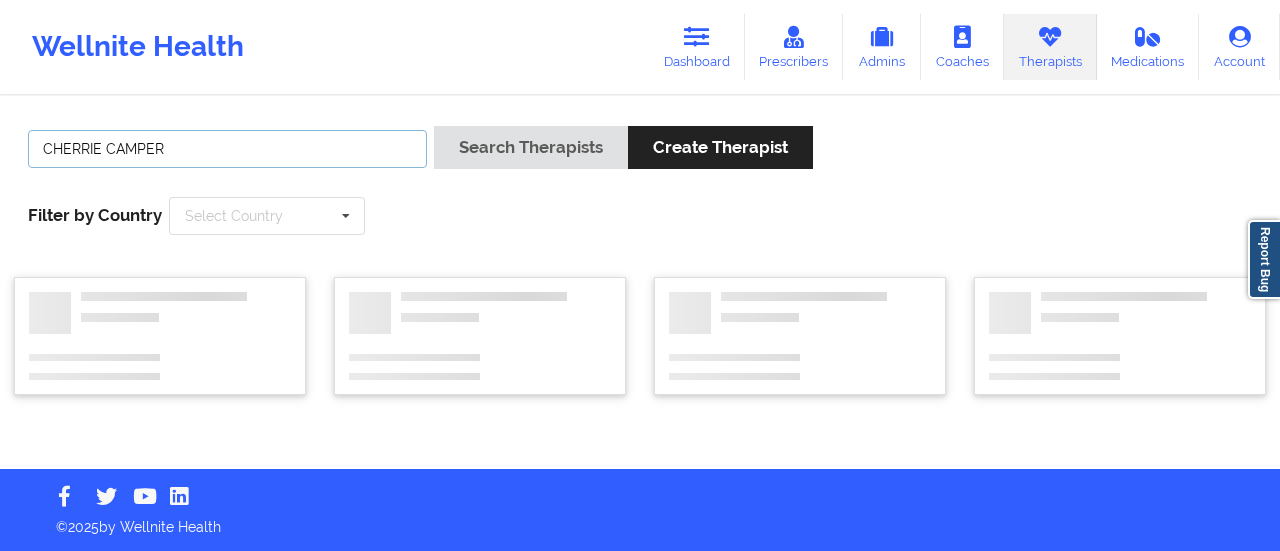 click on "Search Therapists" at bounding box center [531, 147] 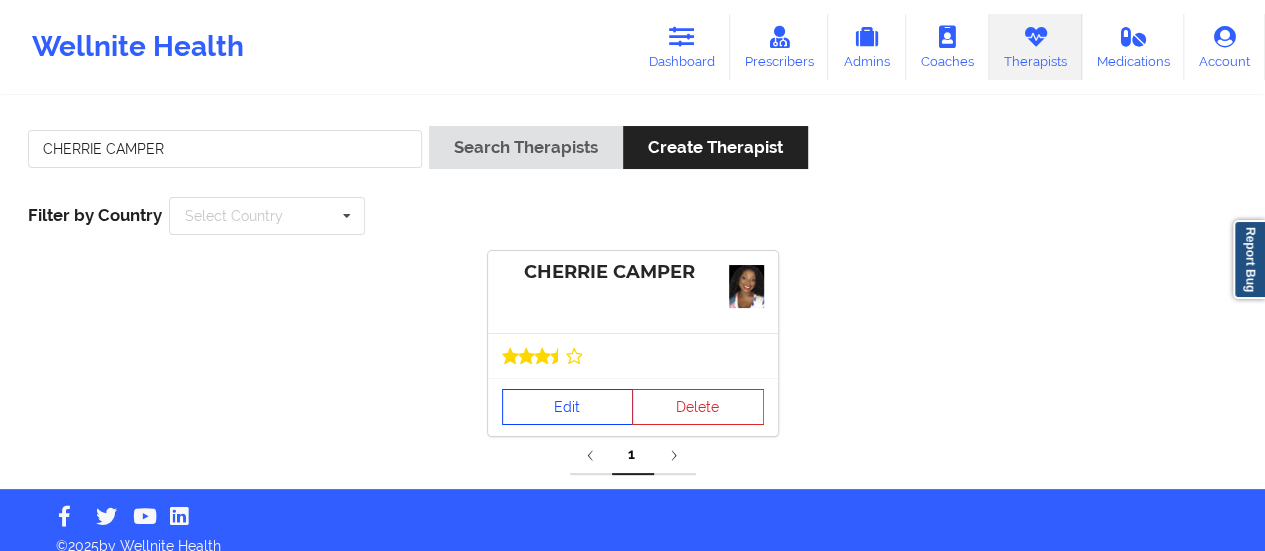 click on "[FIRST] [LAST] Edit Delete" at bounding box center [633, 343] 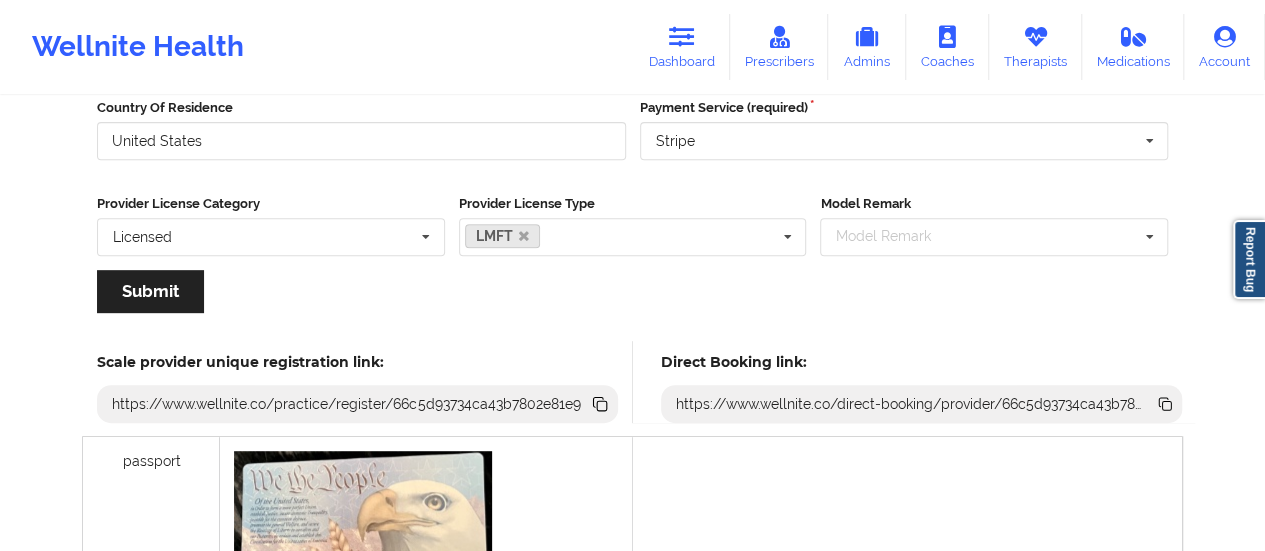 scroll, scrollTop: 316, scrollLeft: 0, axis: vertical 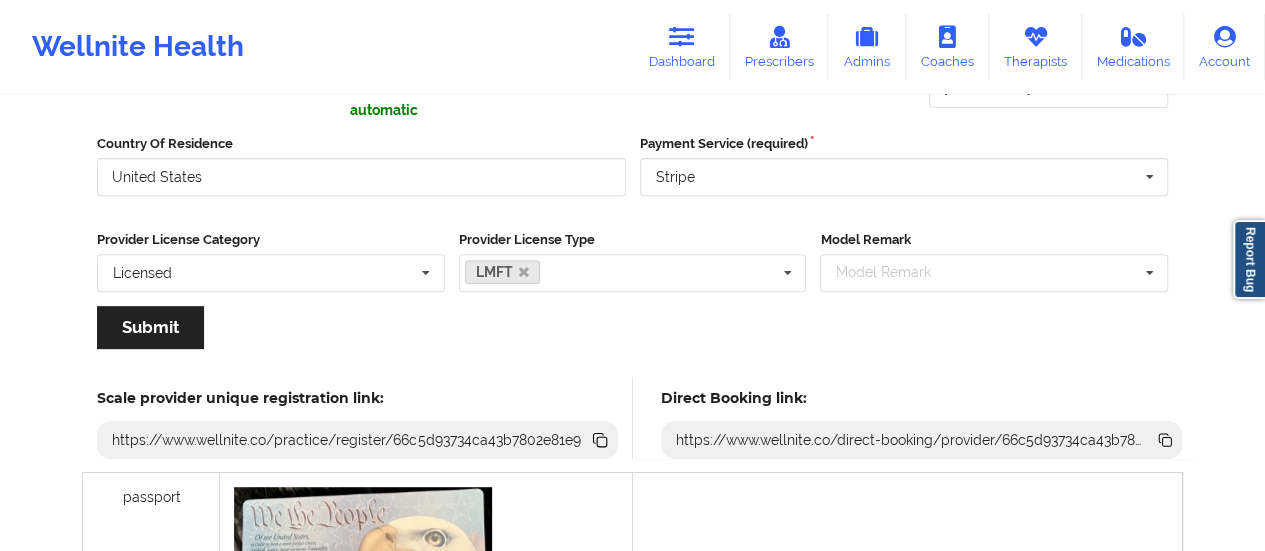click 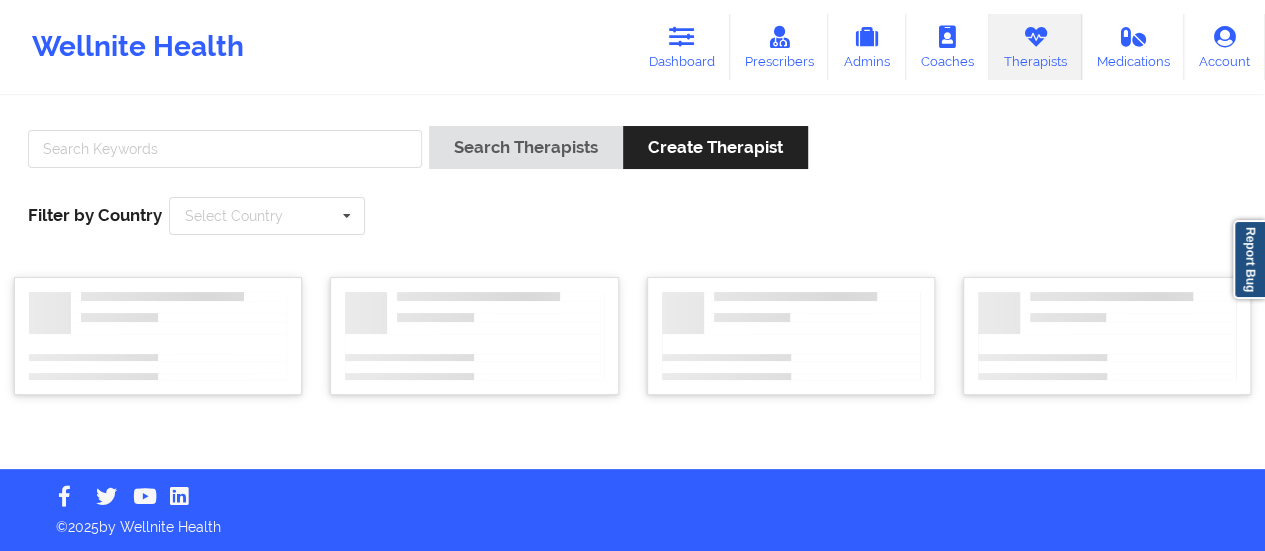 scroll, scrollTop: 0, scrollLeft: 0, axis: both 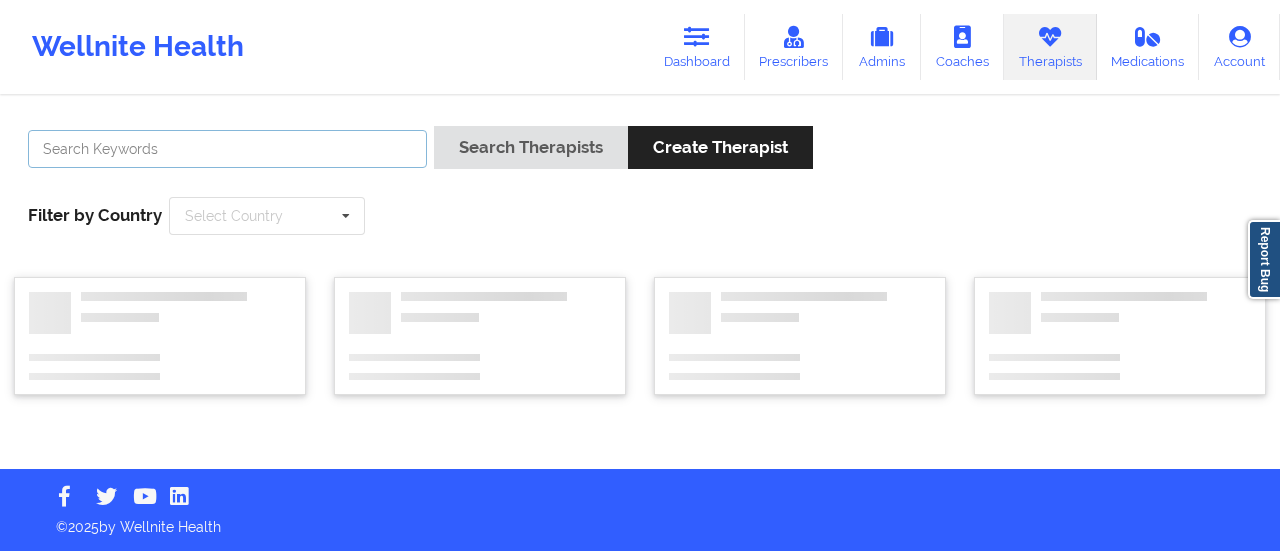 click at bounding box center (227, 149) 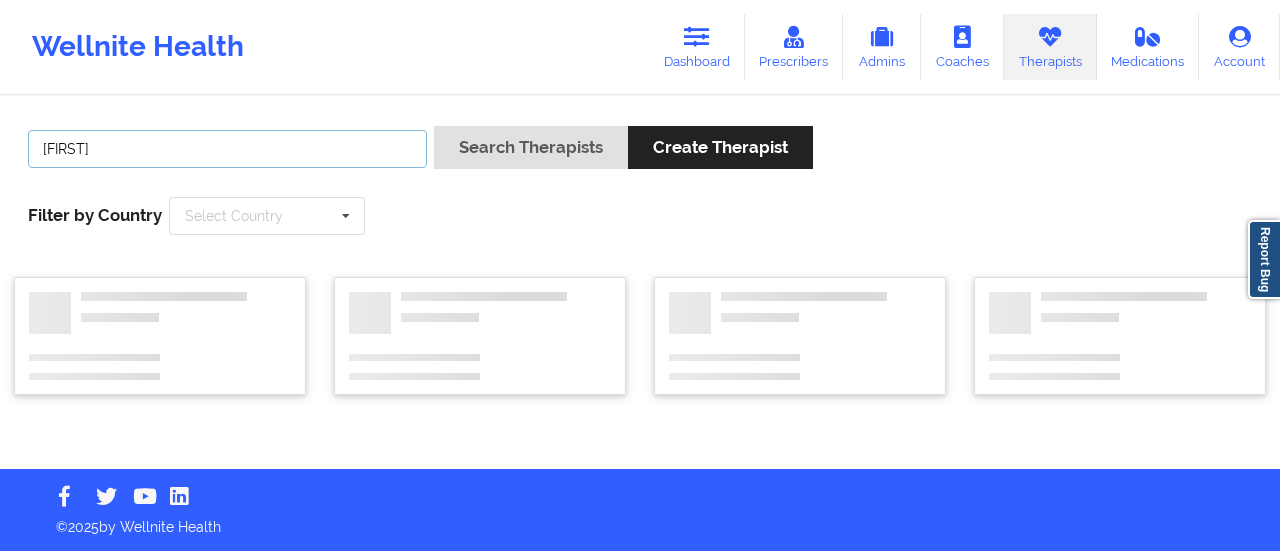 type on "Jasmine Federick" 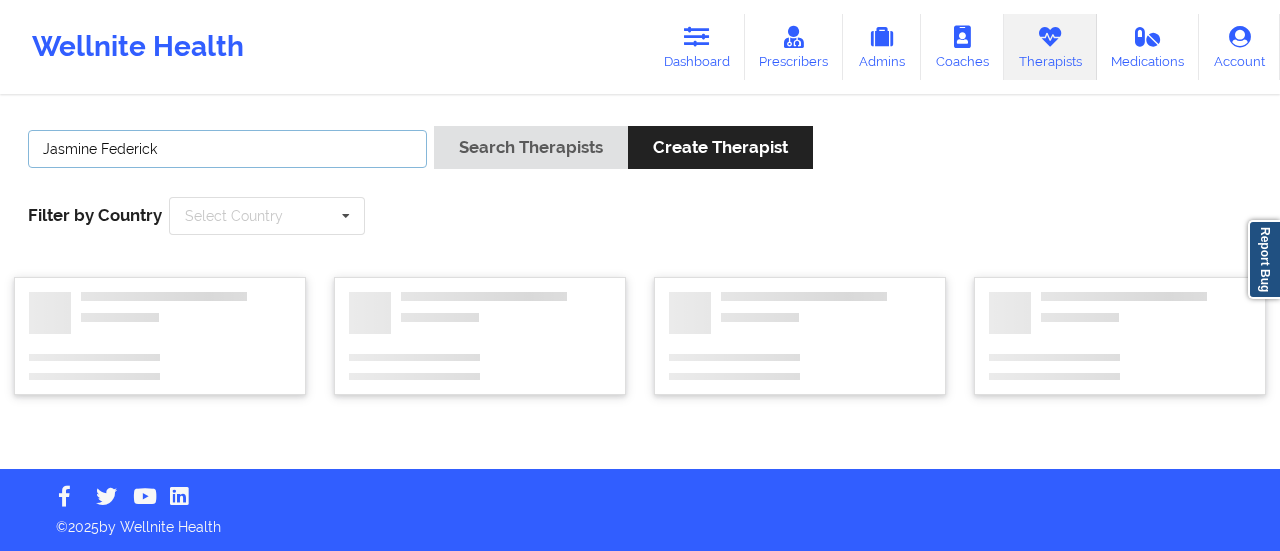 click on "Search Therapists" at bounding box center [531, 147] 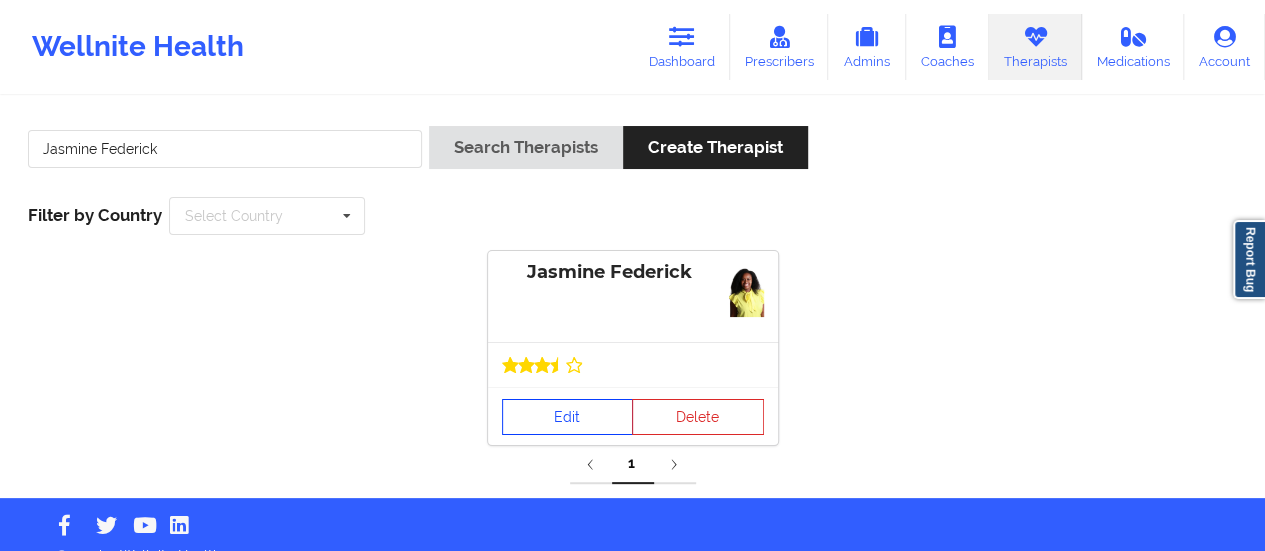 click on "Edit" at bounding box center [568, 417] 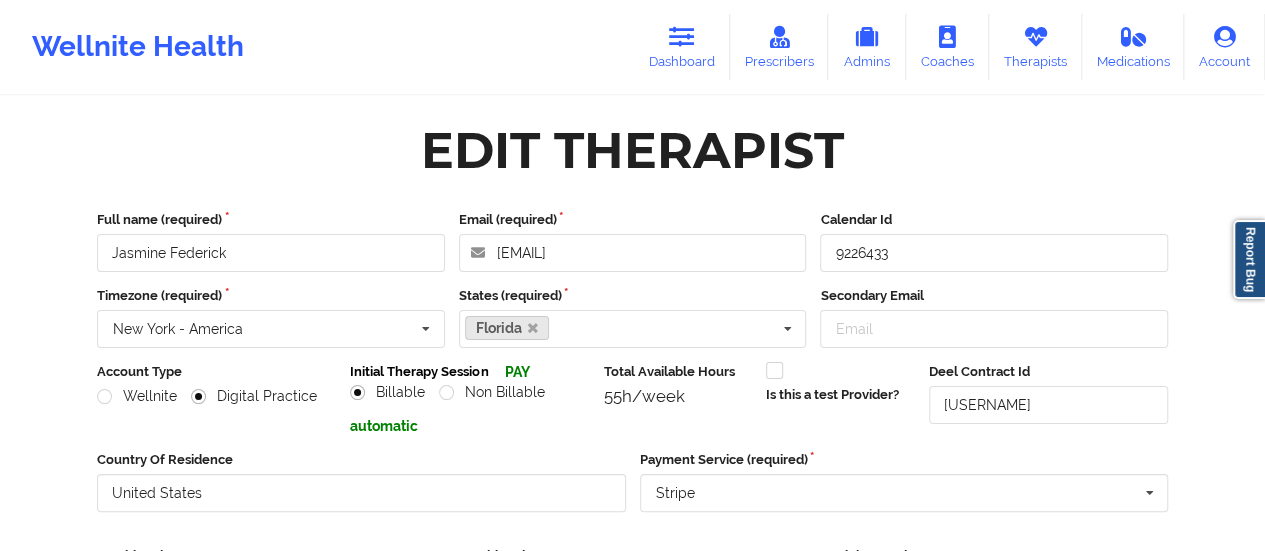 scroll, scrollTop: 360, scrollLeft: 0, axis: vertical 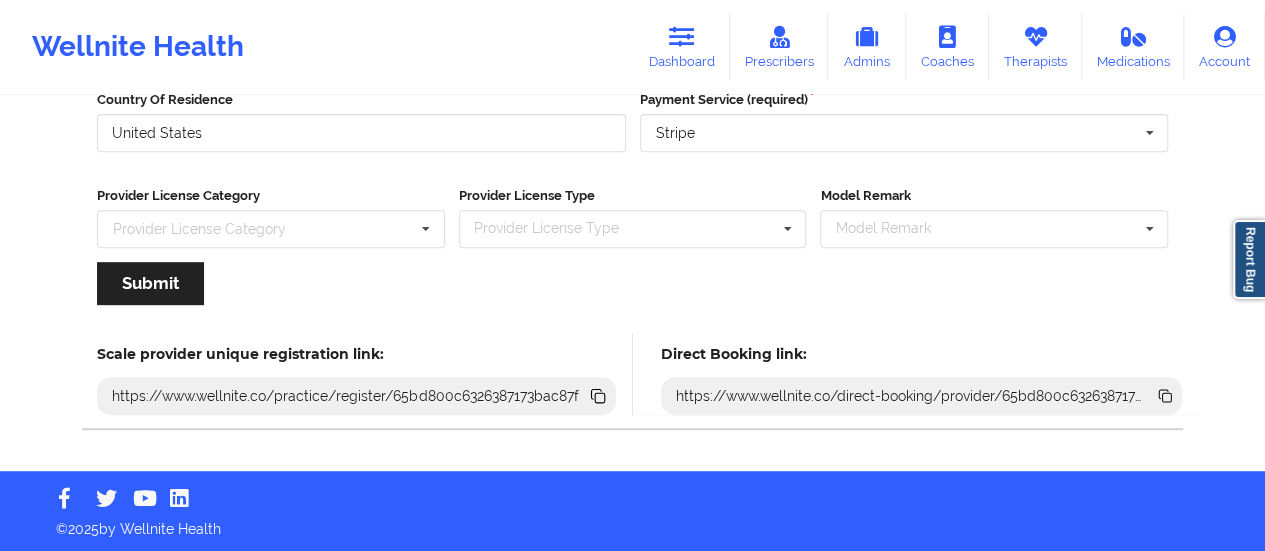 click 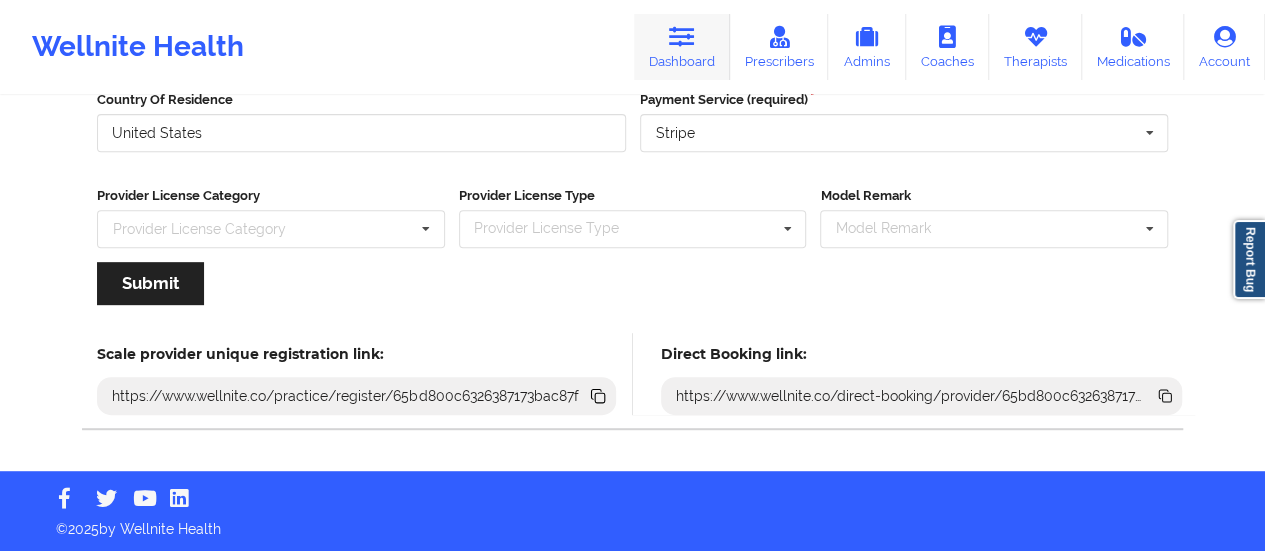 click at bounding box center [682, 37] 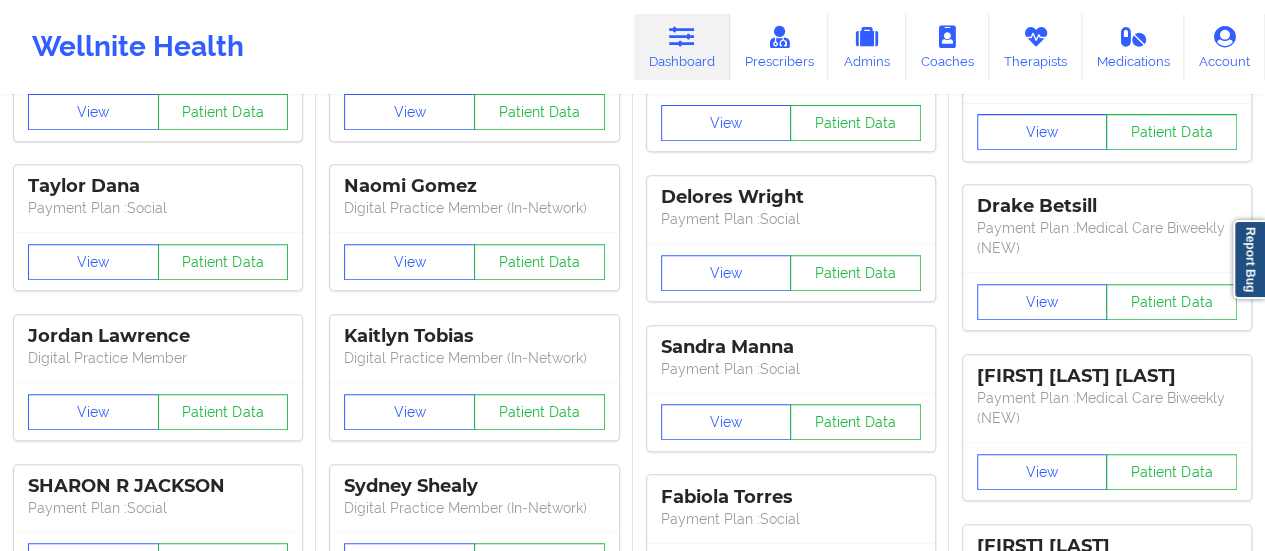 scroll, scrollTop: 0, scrollLeft: 0, axis: both 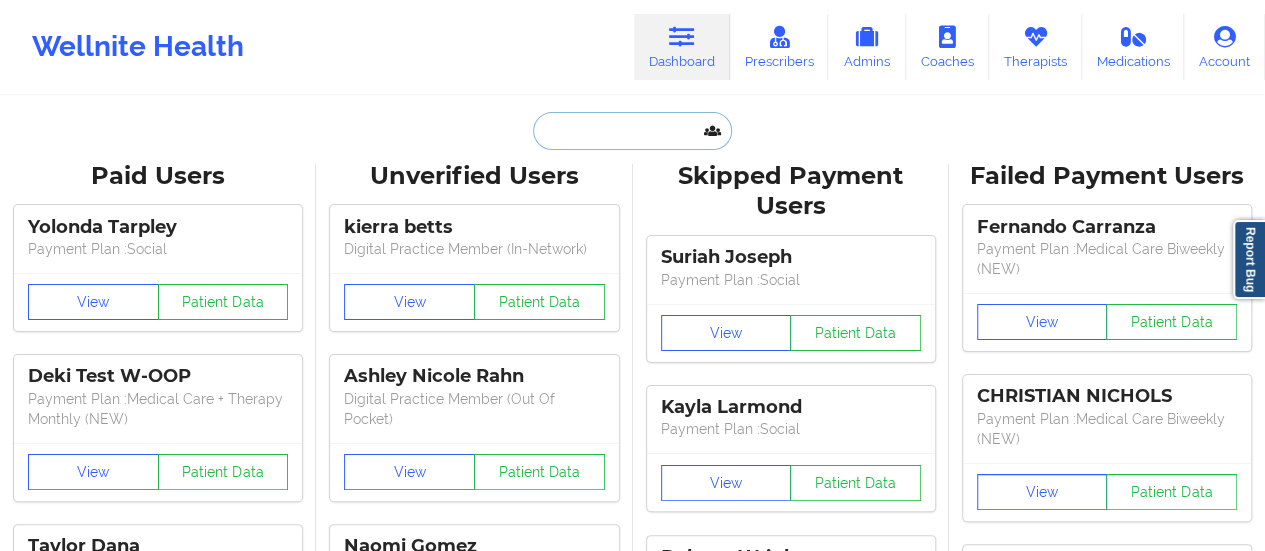 click at bounding box center (632, 131) 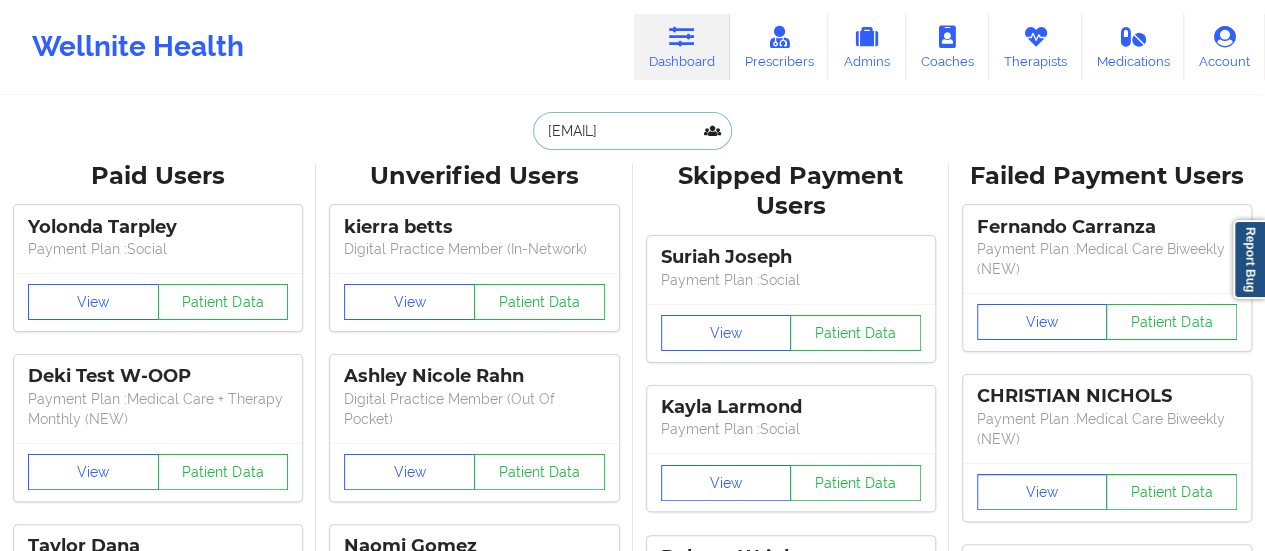 scroll, scrollTop: 0, scrollLeft: 17, axis: horizontal 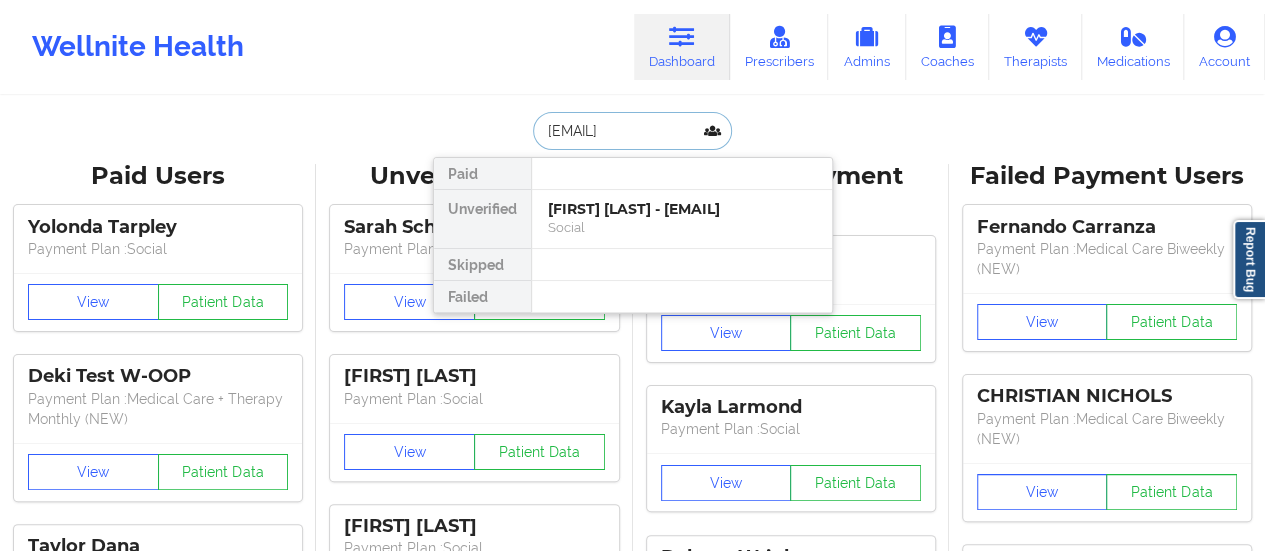 click on "[FIRST] [LAST] - [EMAIL]" at bounding box center [682, 209] 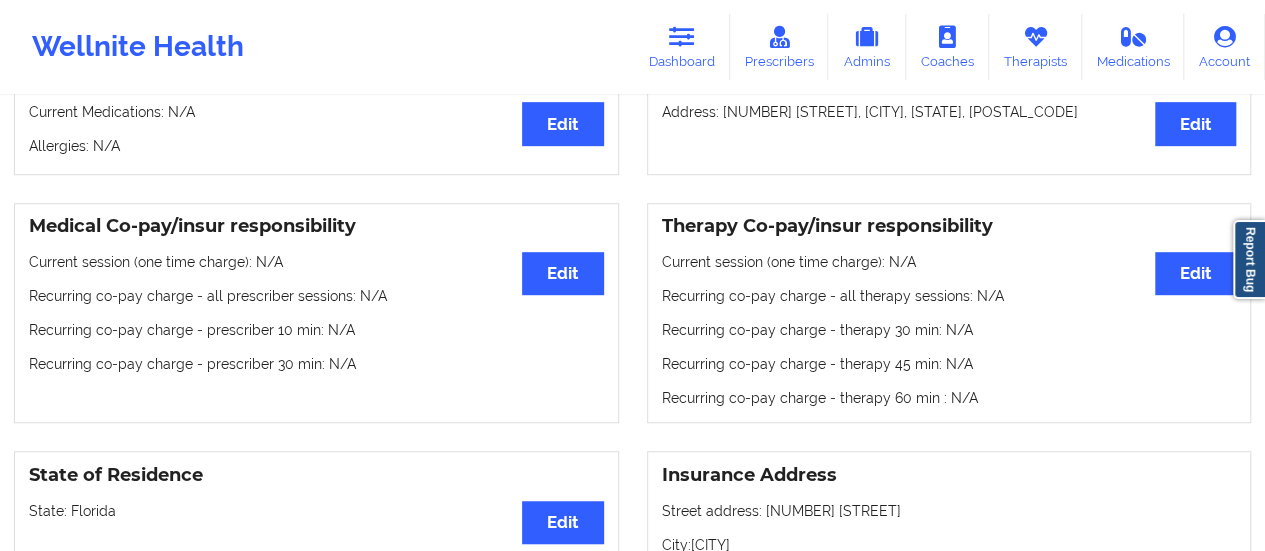 scroll, scrollTop: 0, scrollLeft: 0, axis: both 